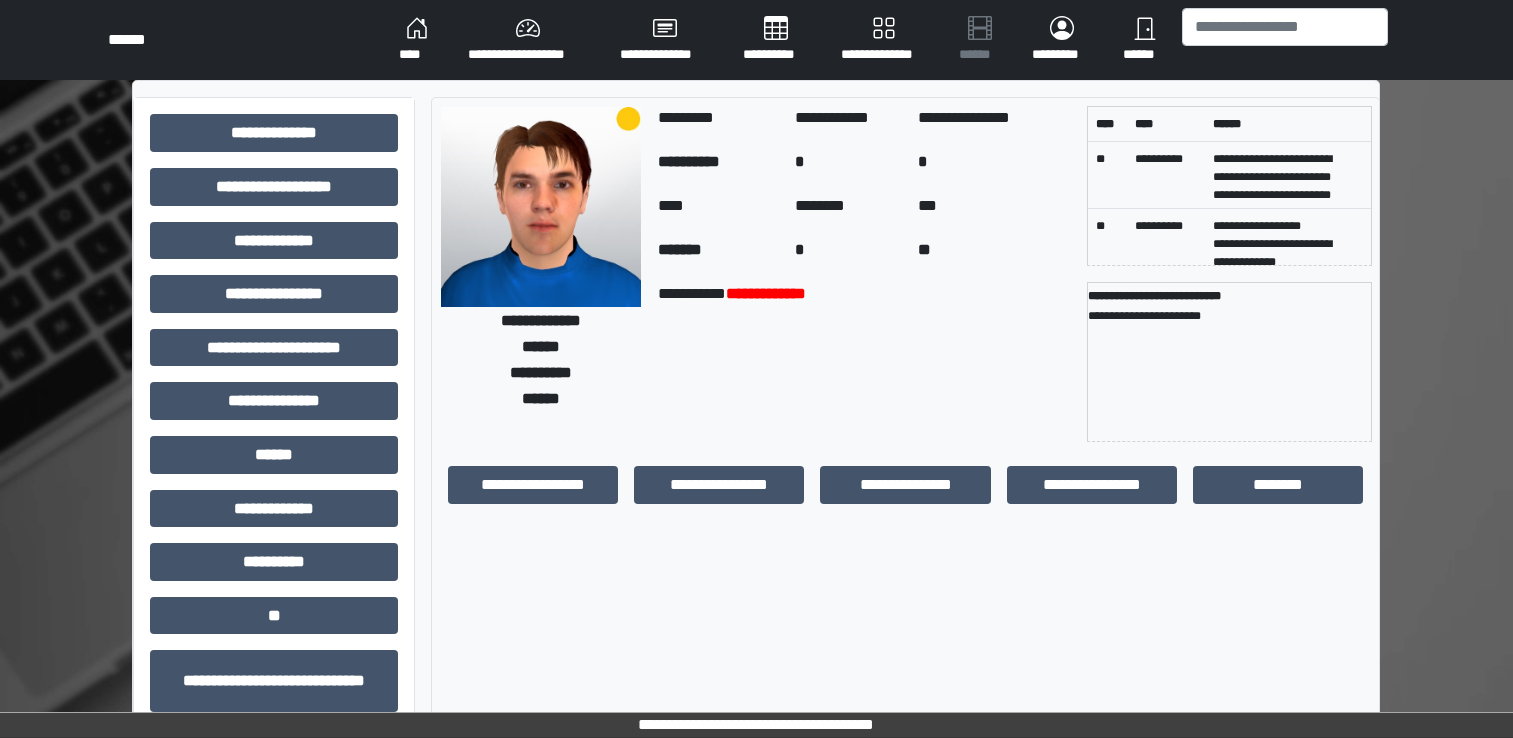 scroll, scrollTop: 0, scrollLeft: 0, axis: both 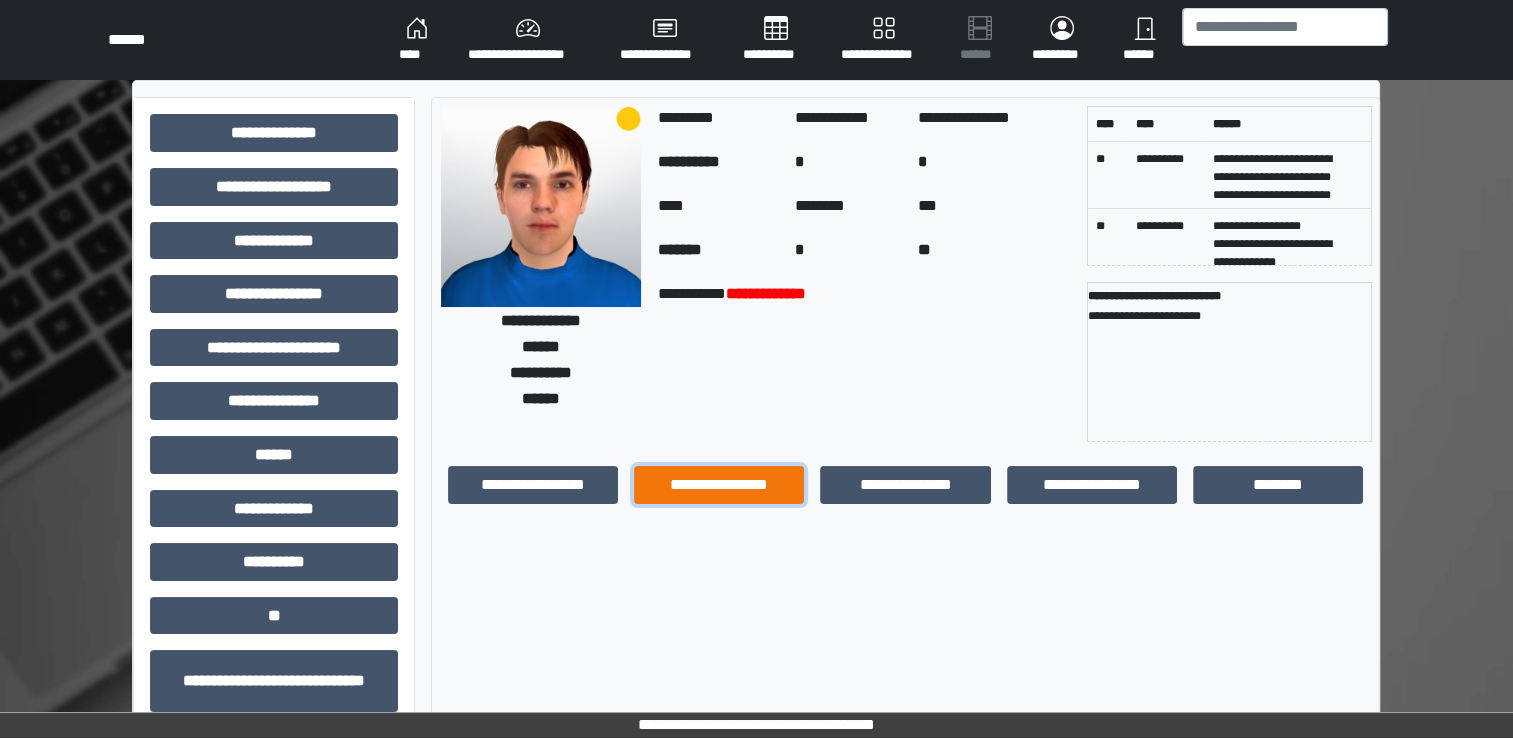 click on "**********" at bounding box center (719, 485) 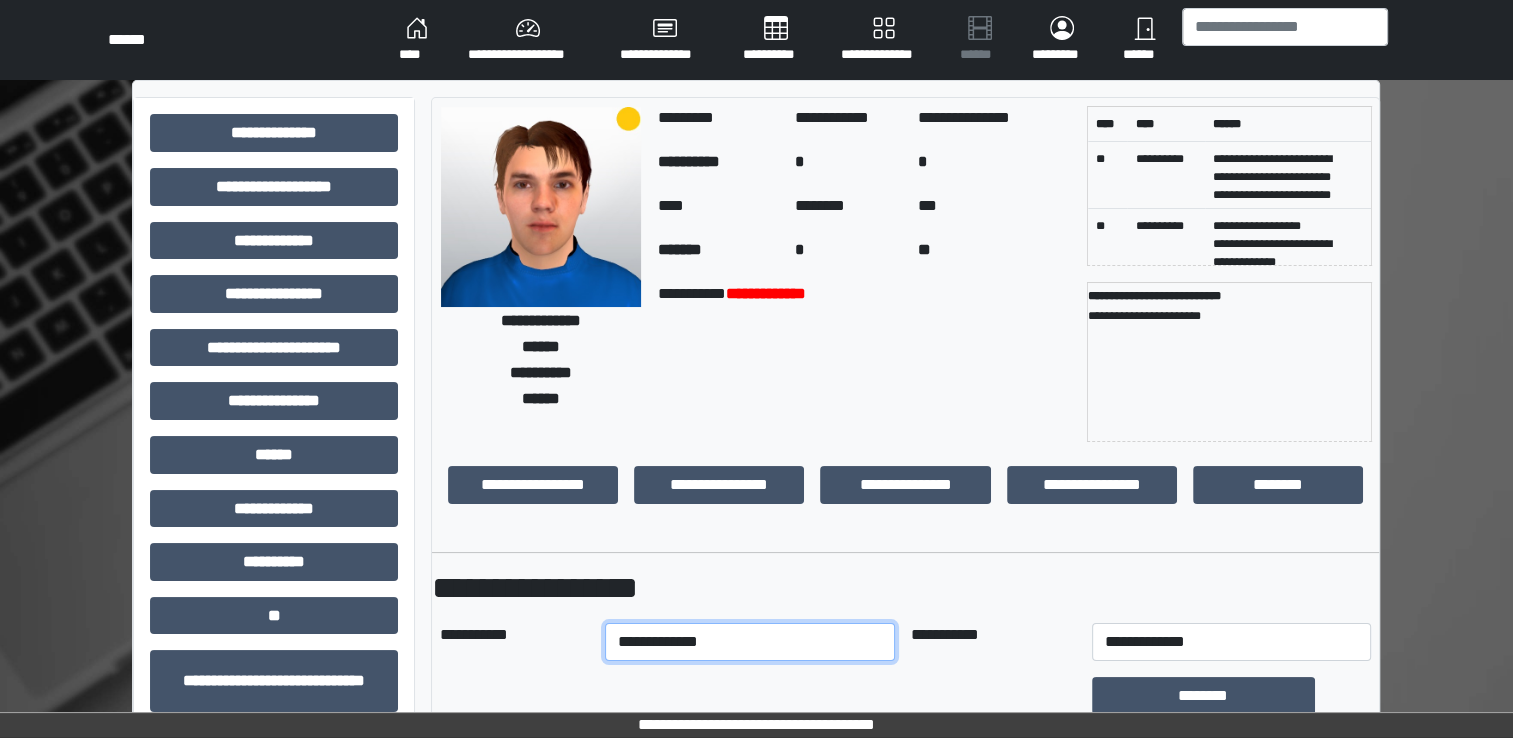 click on "**********" at bounding box center (750, 642) 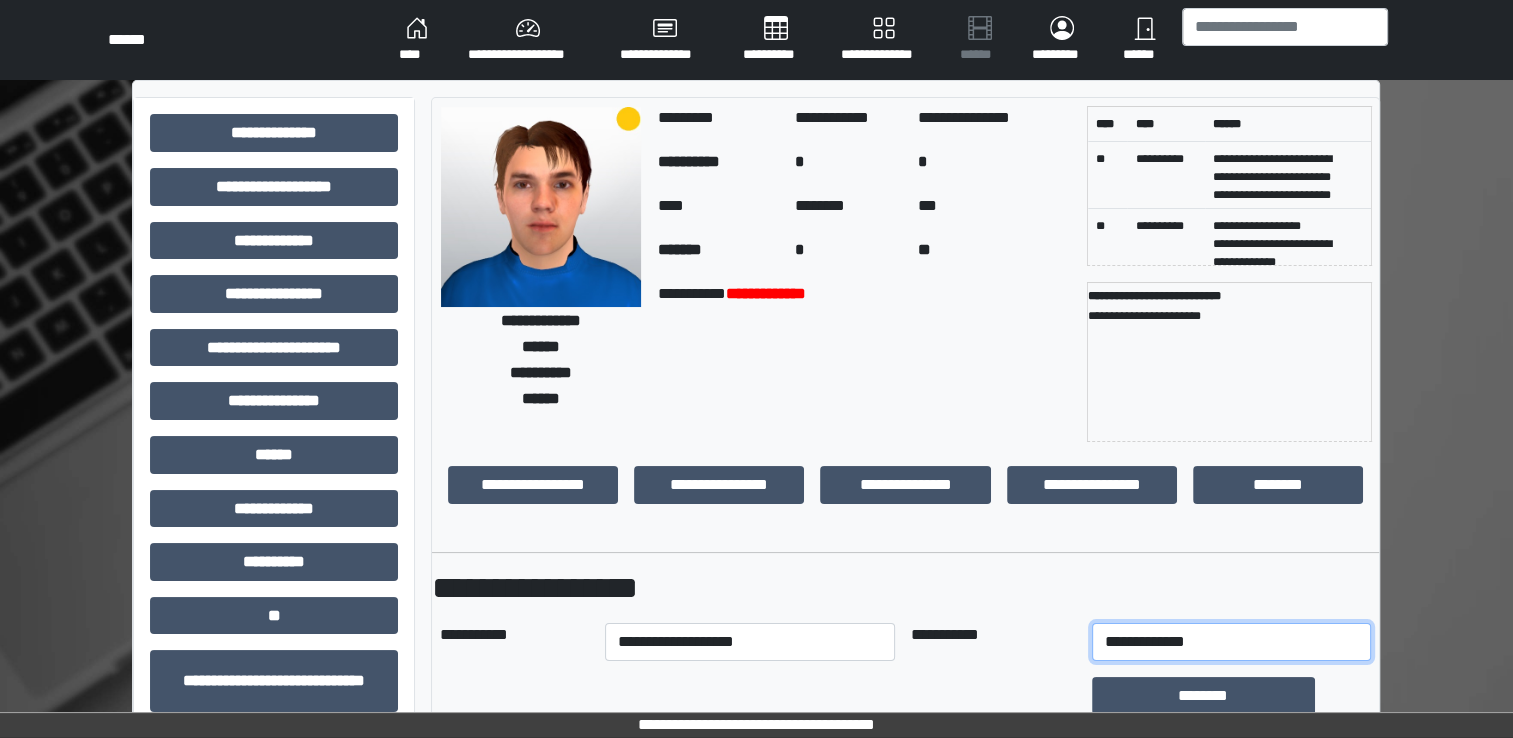 click on "**********" at bounding box center (1231, 642) 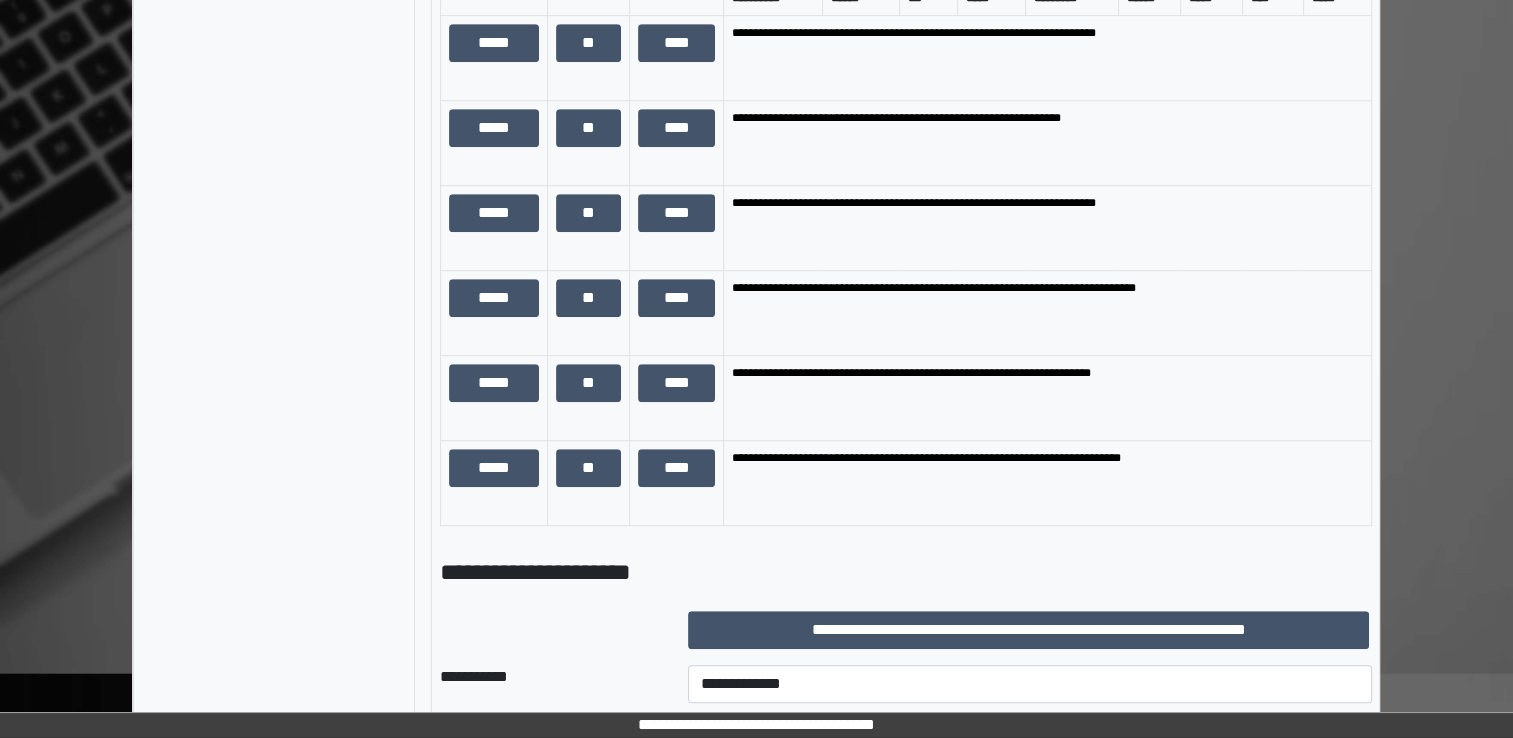 scroll, scrollTop: 1200, scrollLeft: 0, axis: vertical 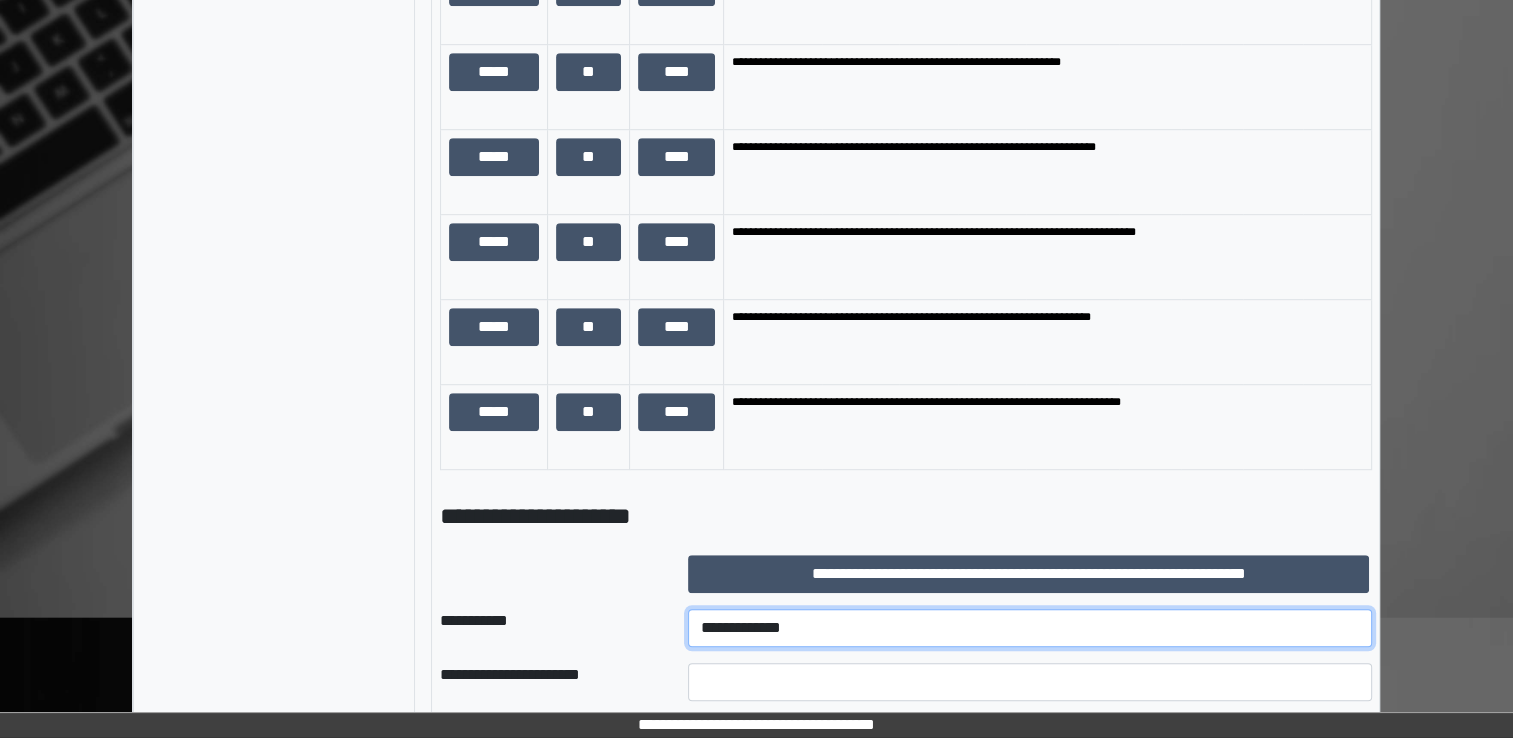 click on "**********" at bounding box center (1030, 628) 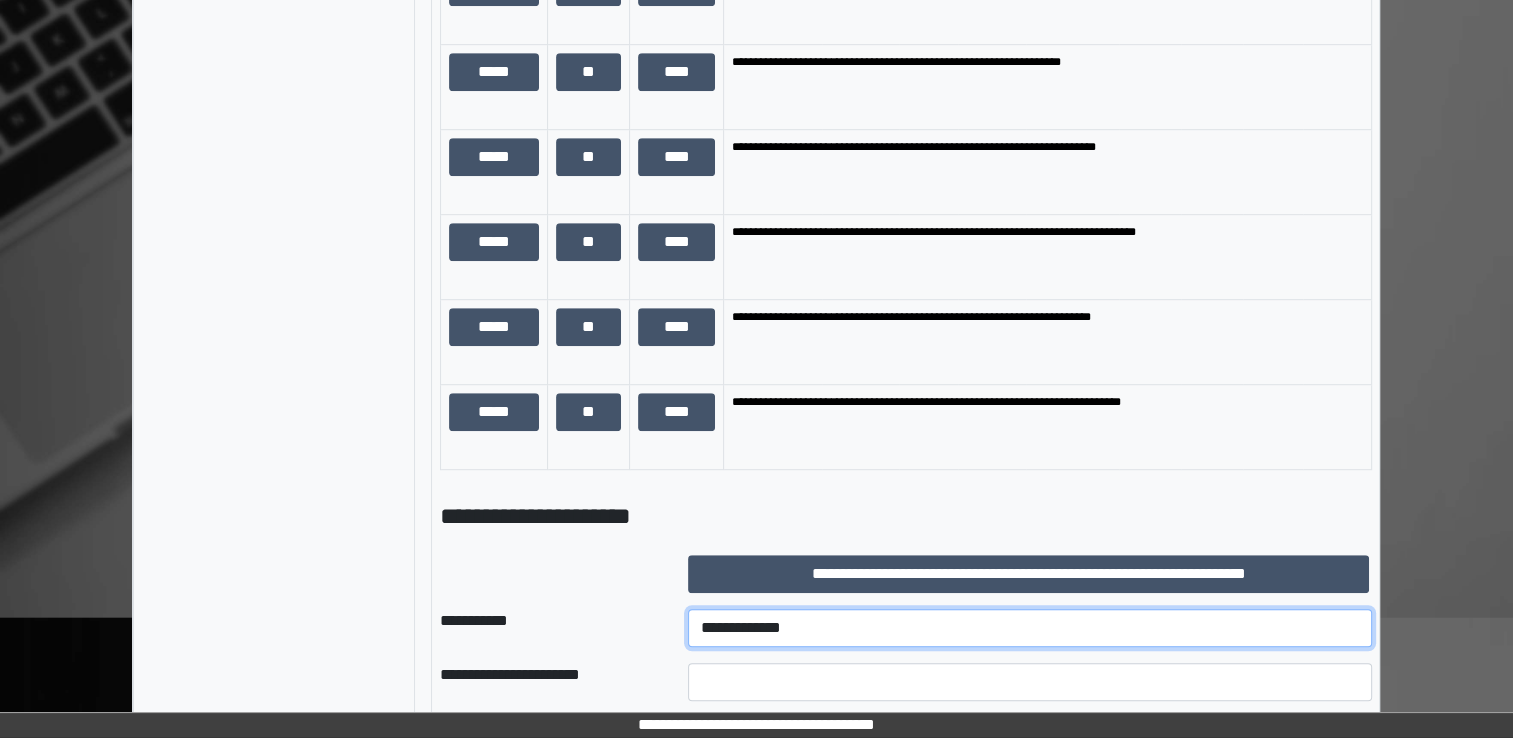 select on "***" 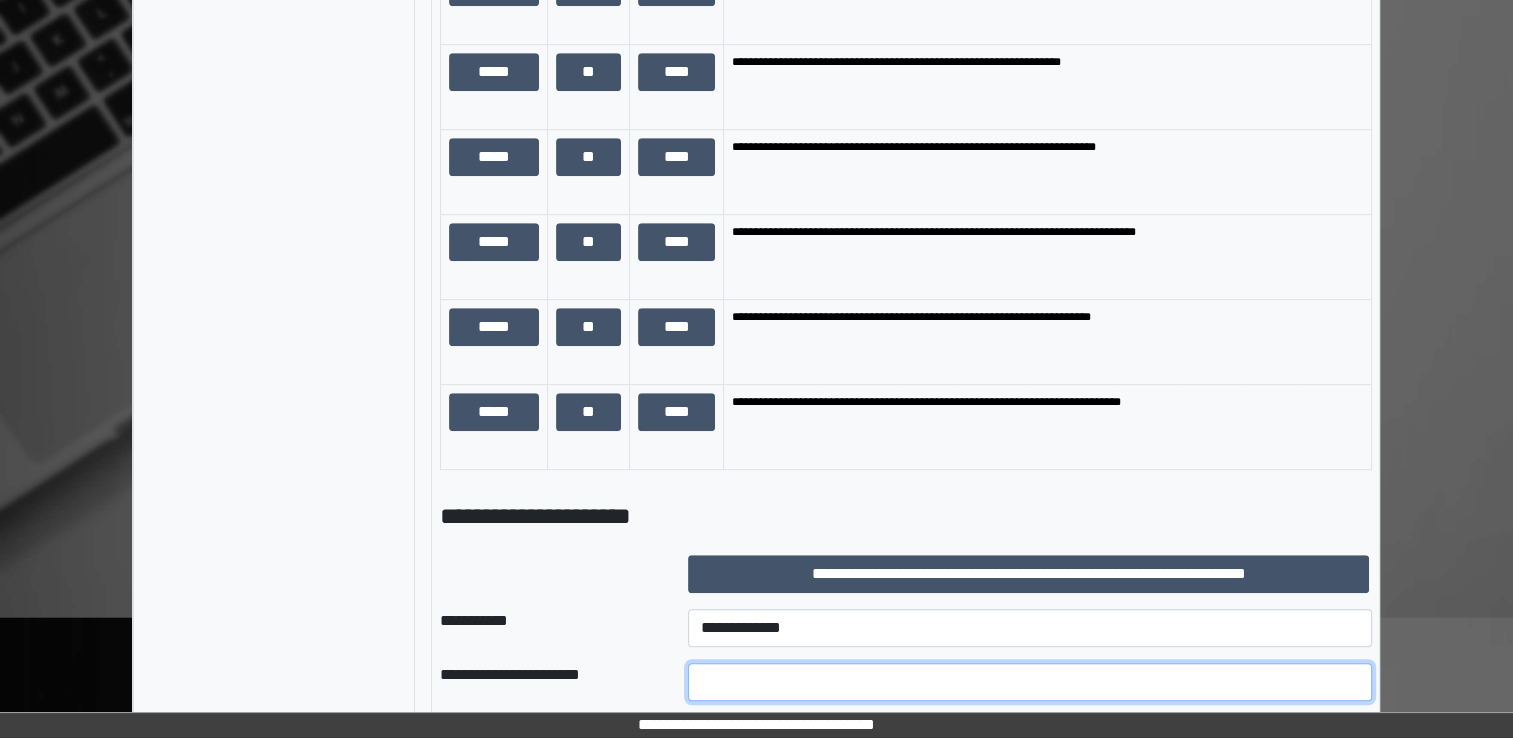 click at bounding box center (1030, 682) 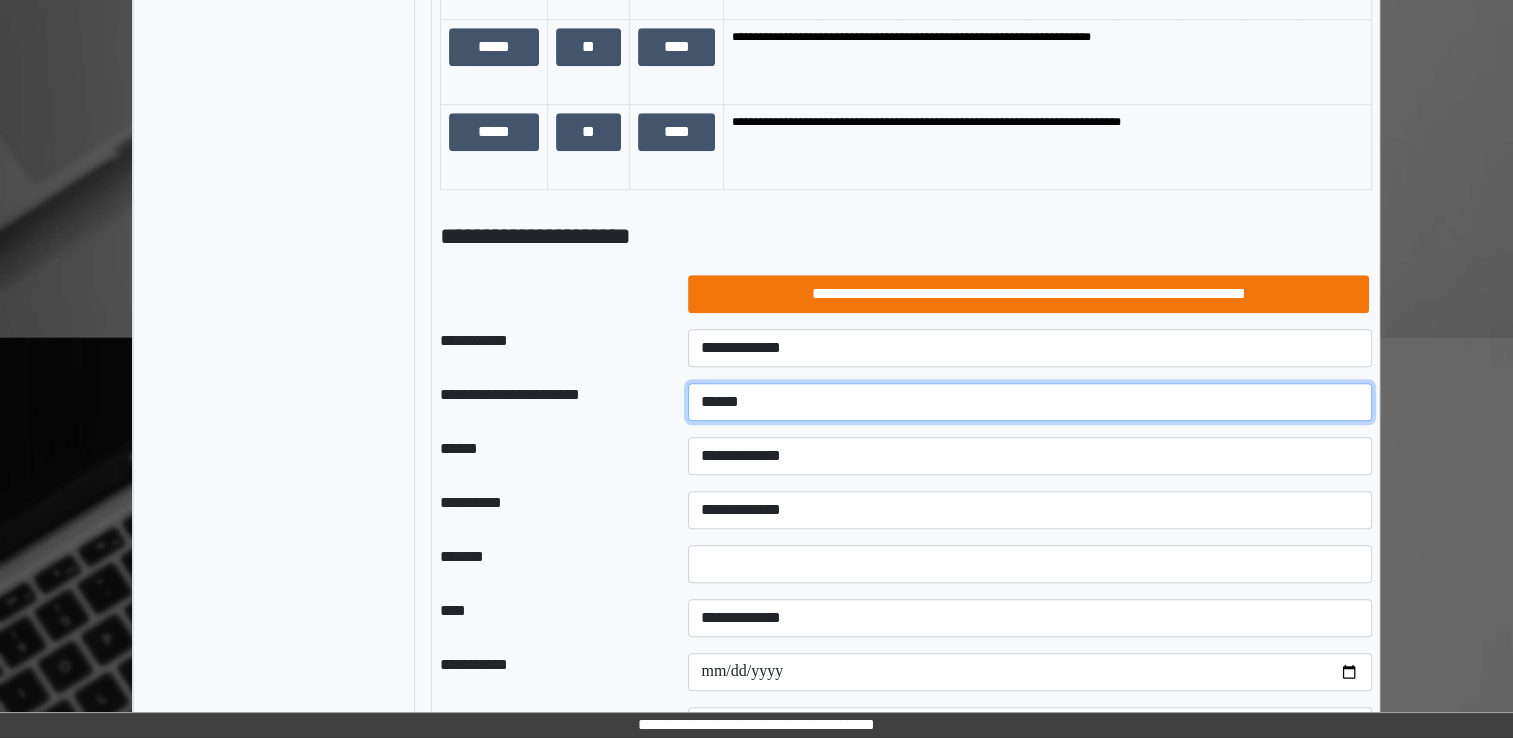 scroll, scrollTop: 1500, scrollLeft: 0, axis: vertical 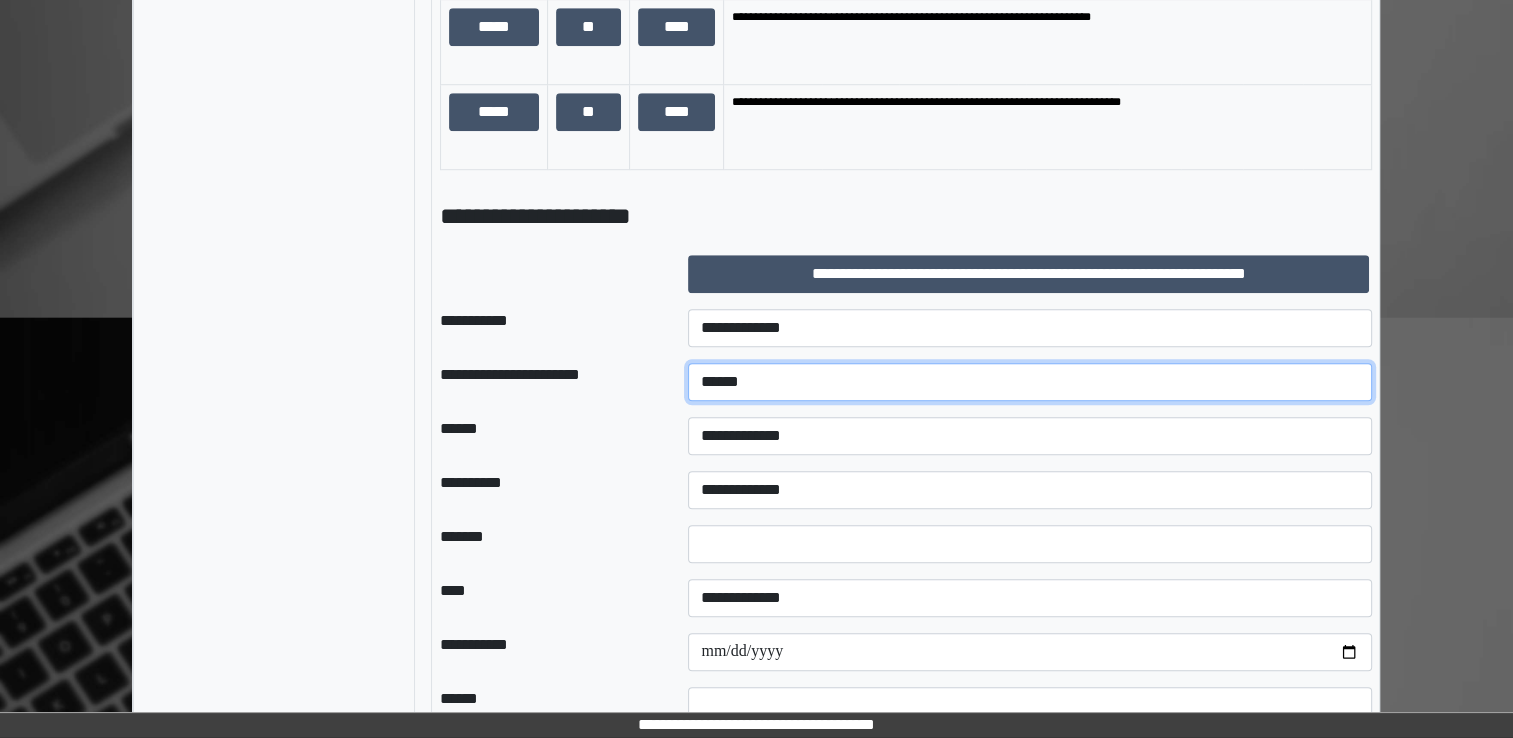 type on "******" 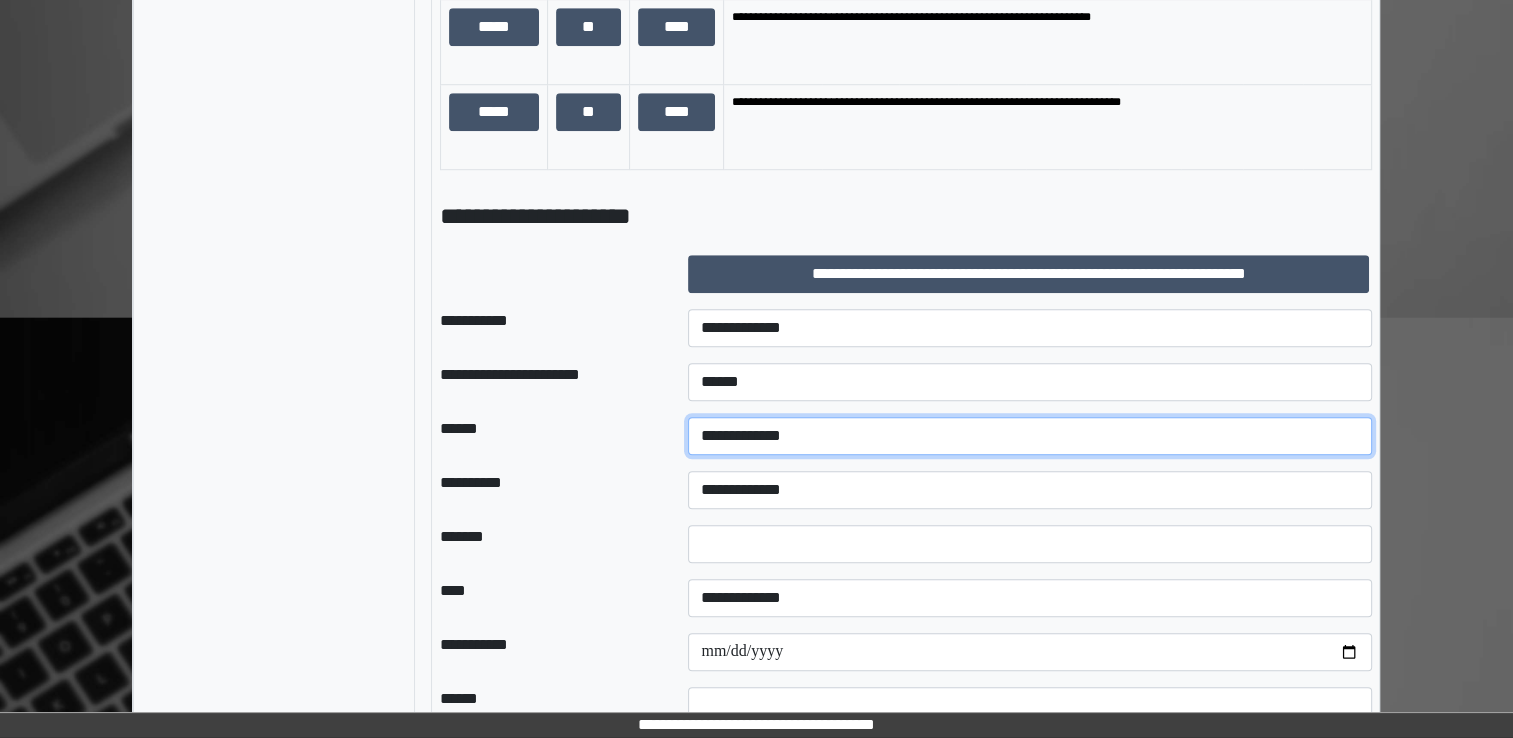 click on "**********" at bounding box center [1030, 436] 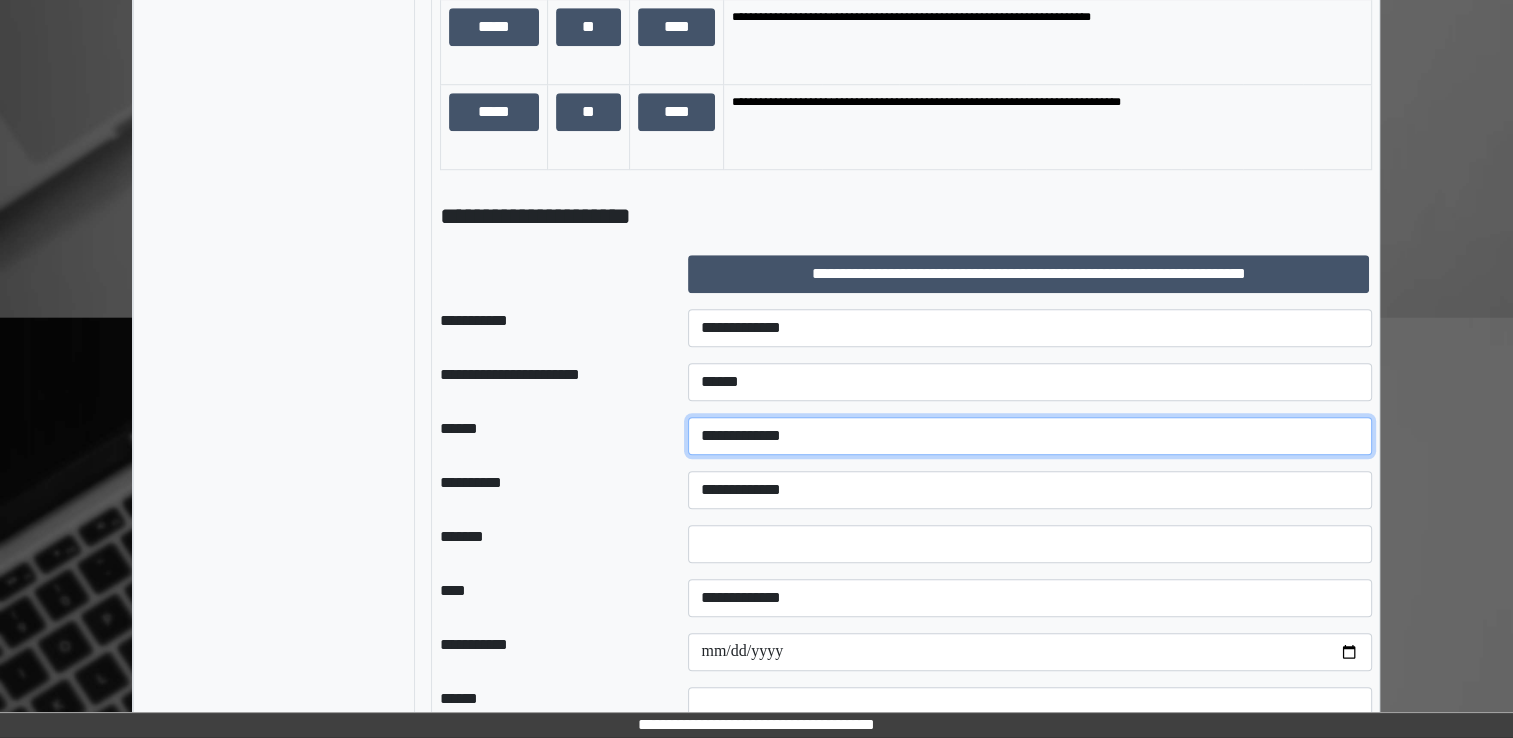 select on "*" 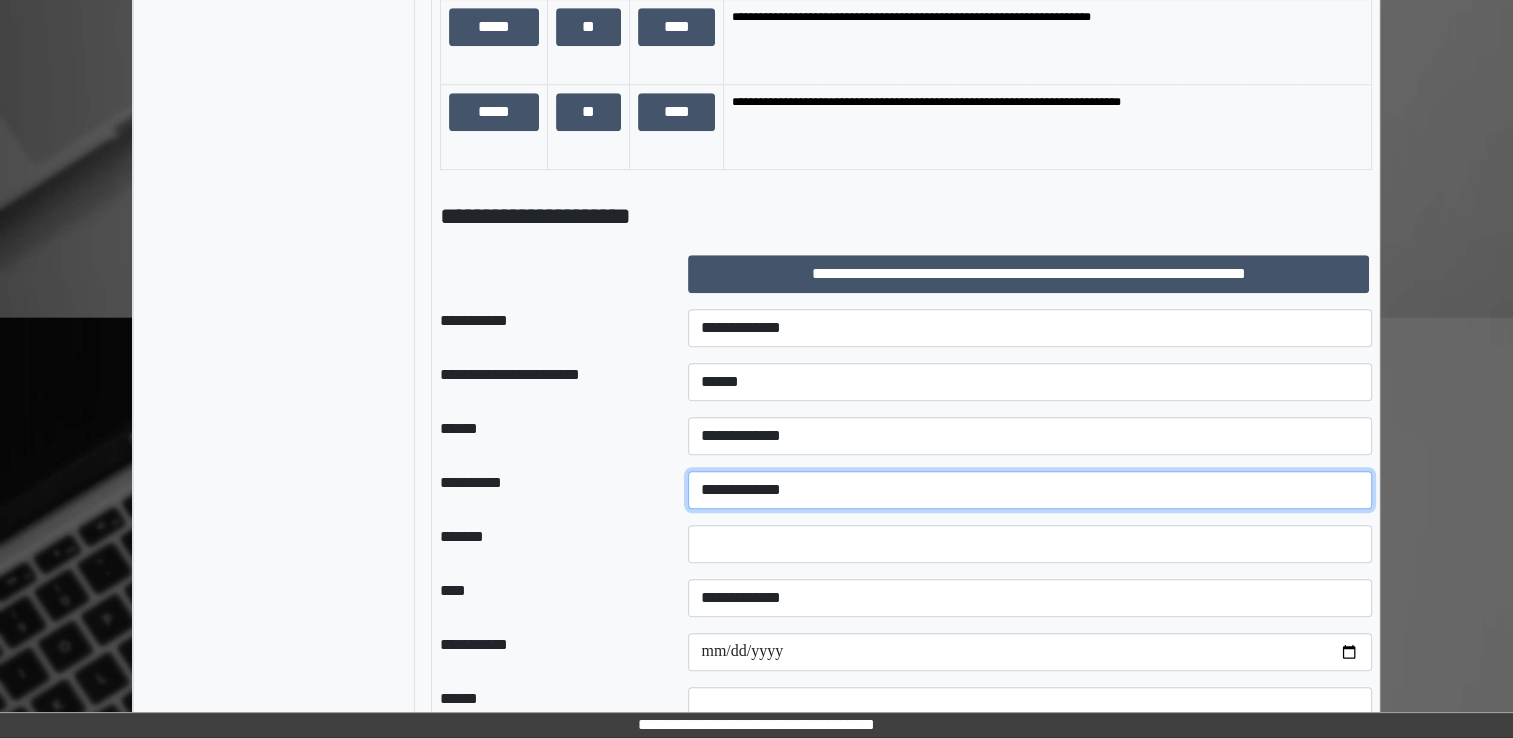 click on "**********" at bounding box center [1030, 490] 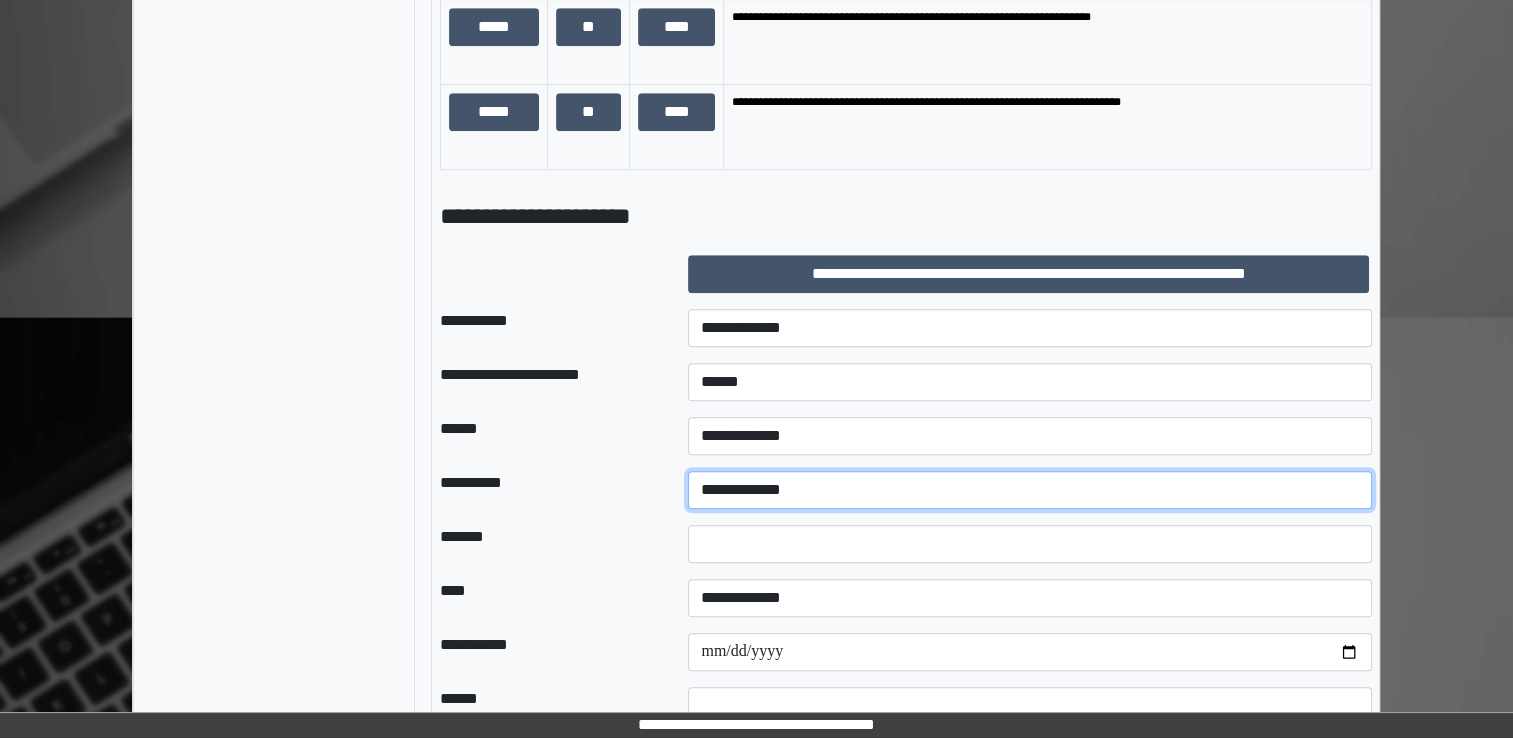 select on "**" 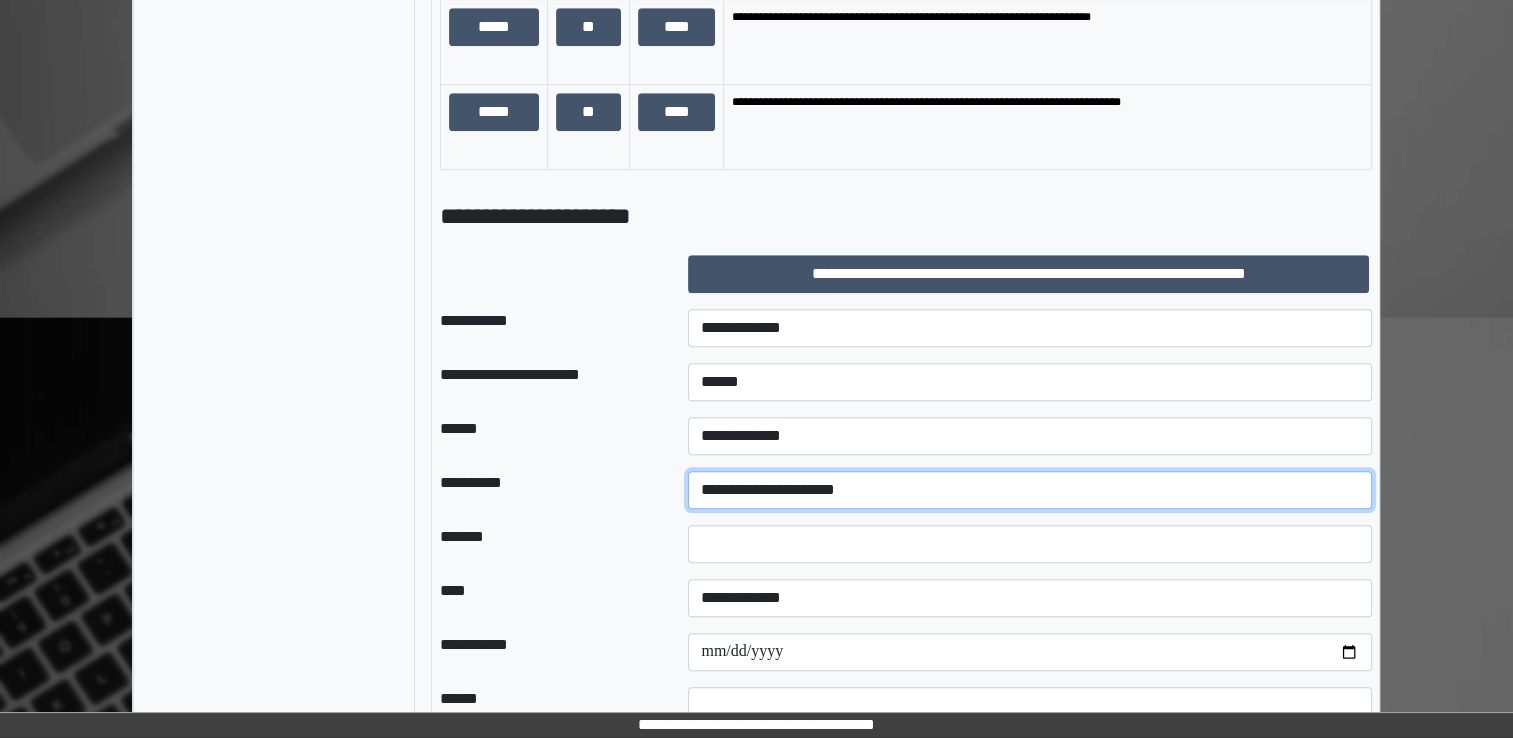 click on "**********" at bounding box center (1030, 490) 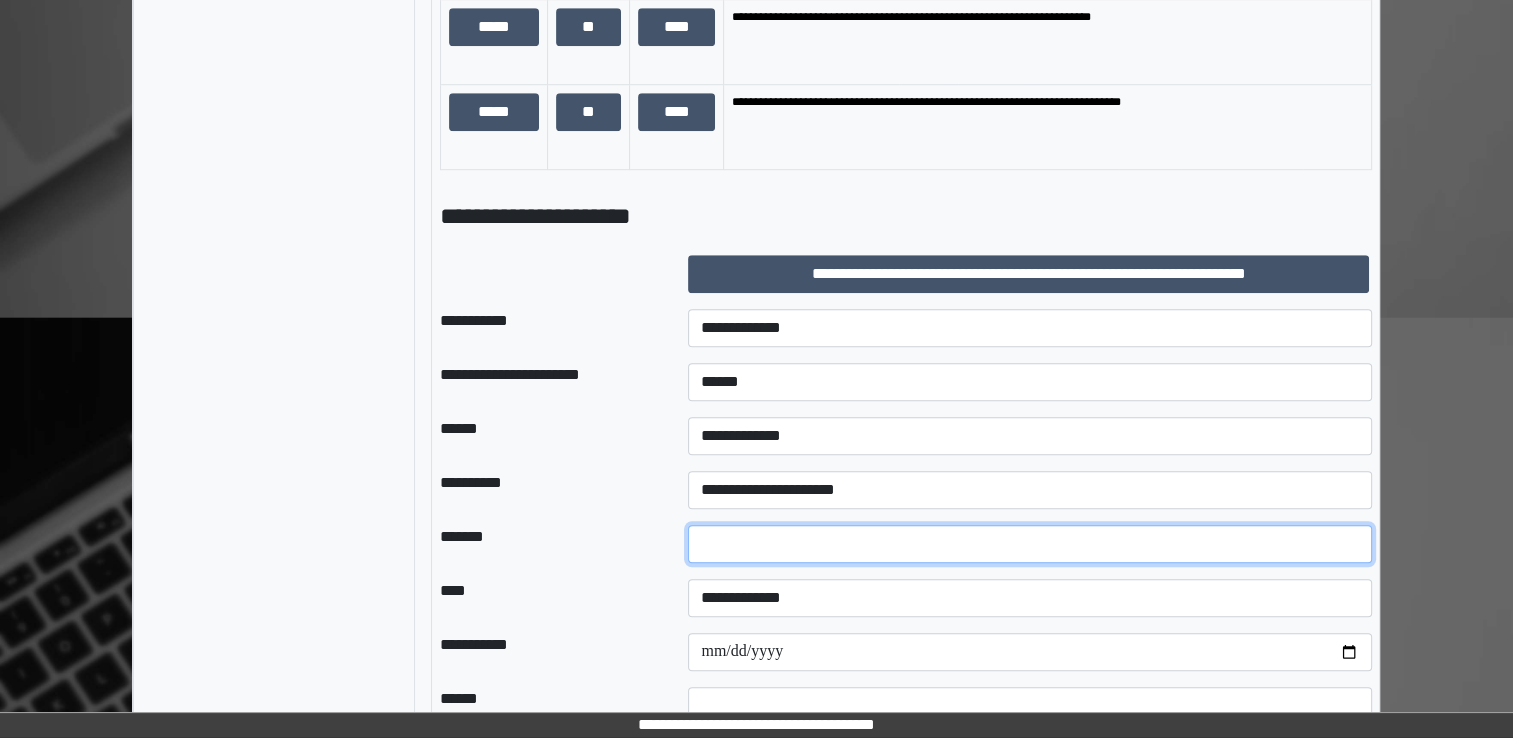 click at bounding box center (1030, 544) 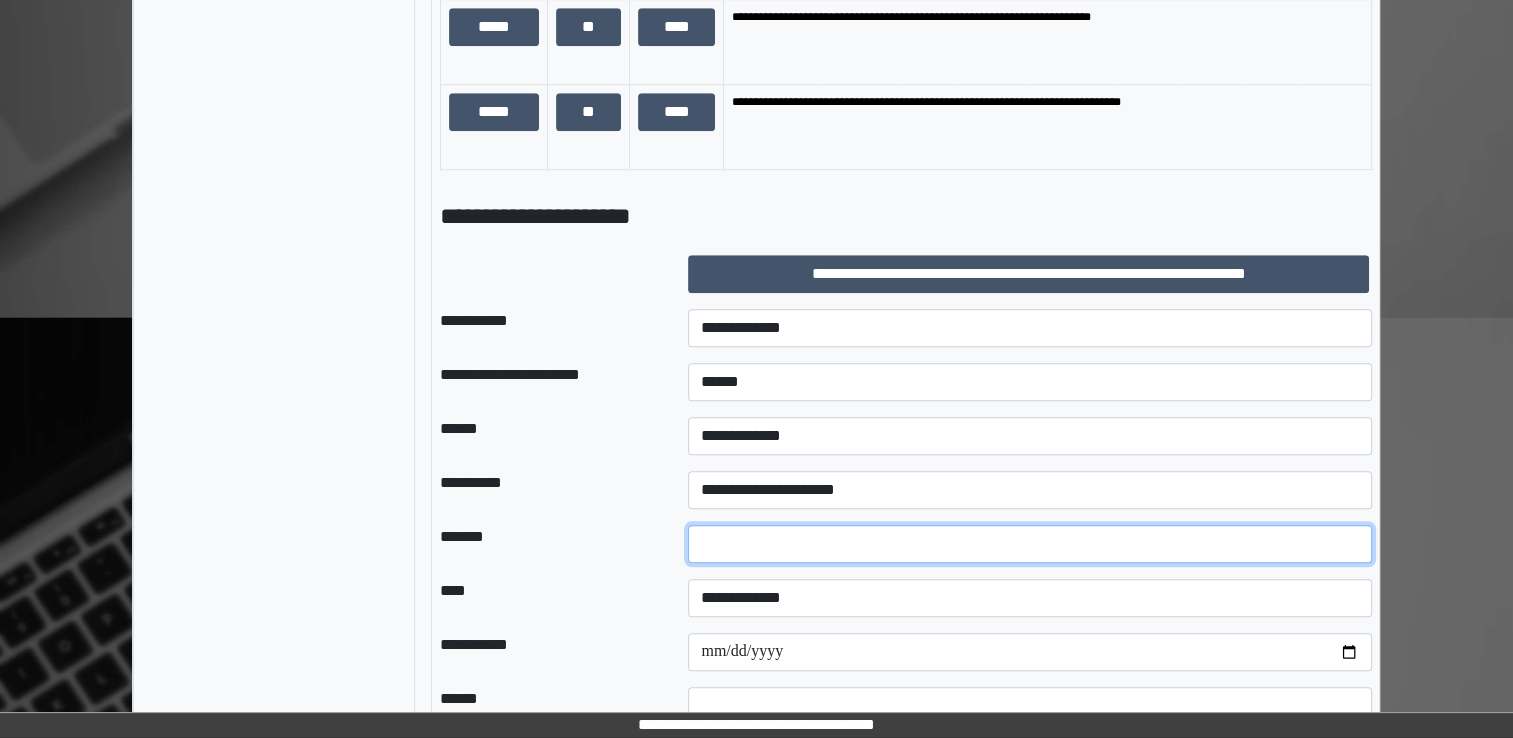 type on "*" 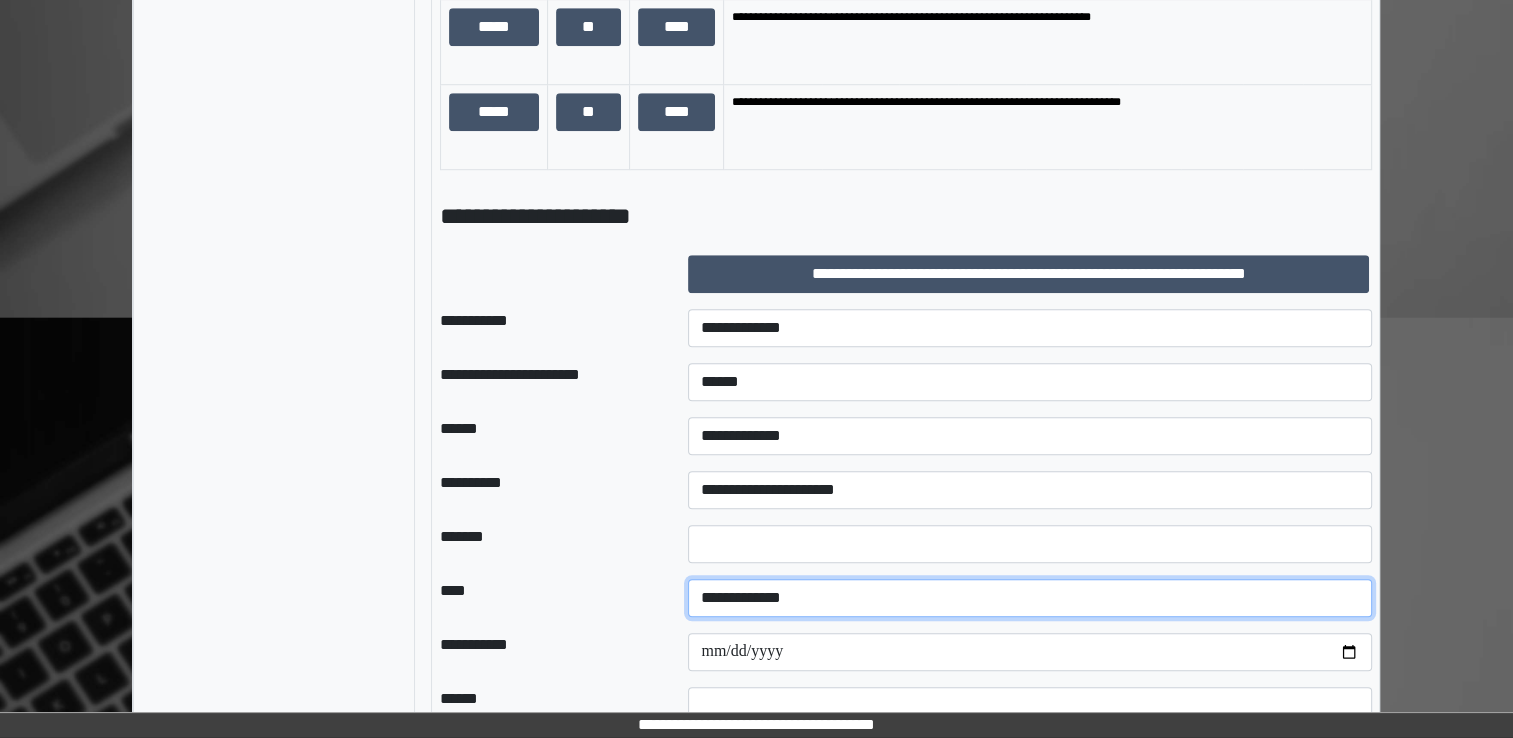 click on "**********" at bounding box center (1030, 598) 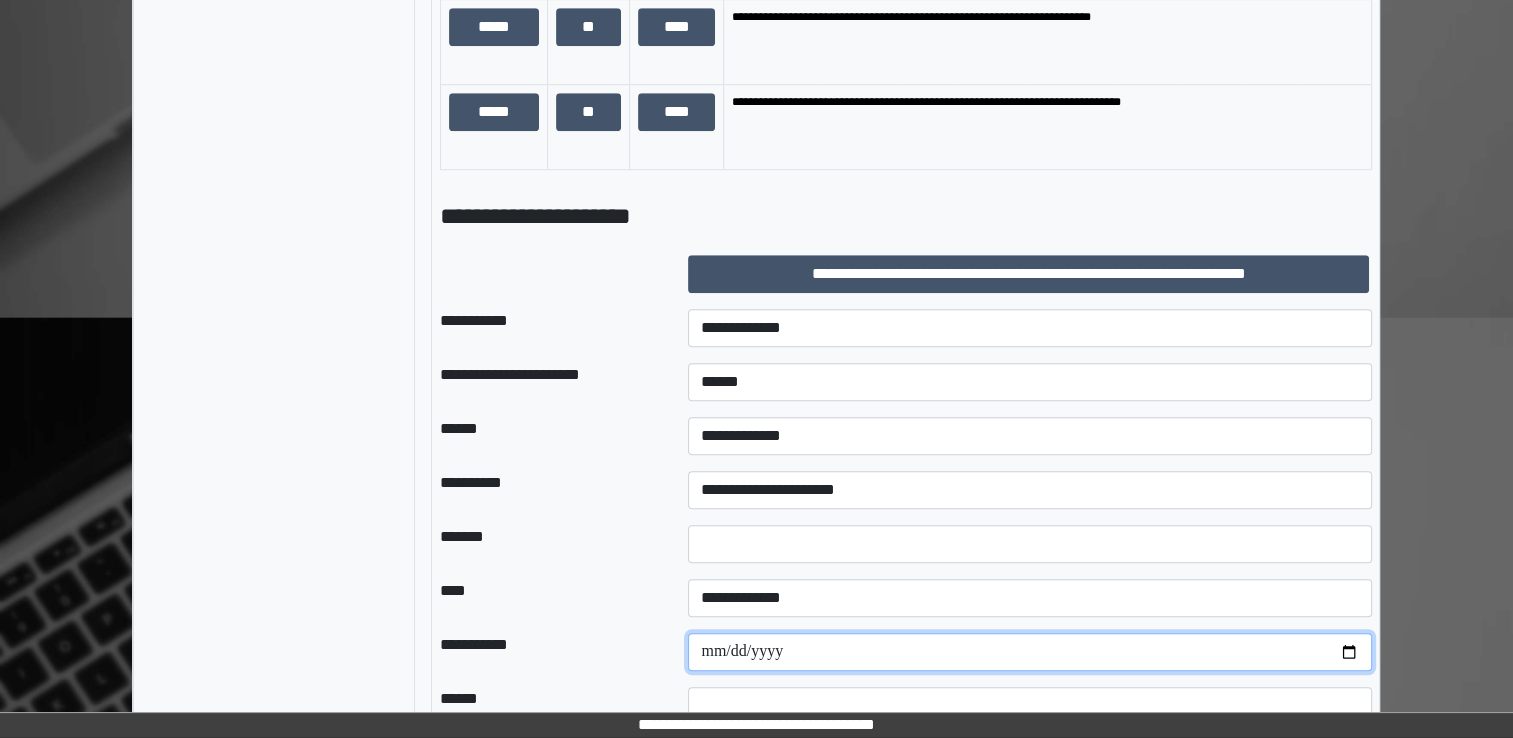 click at bounding box center [1030, 652] 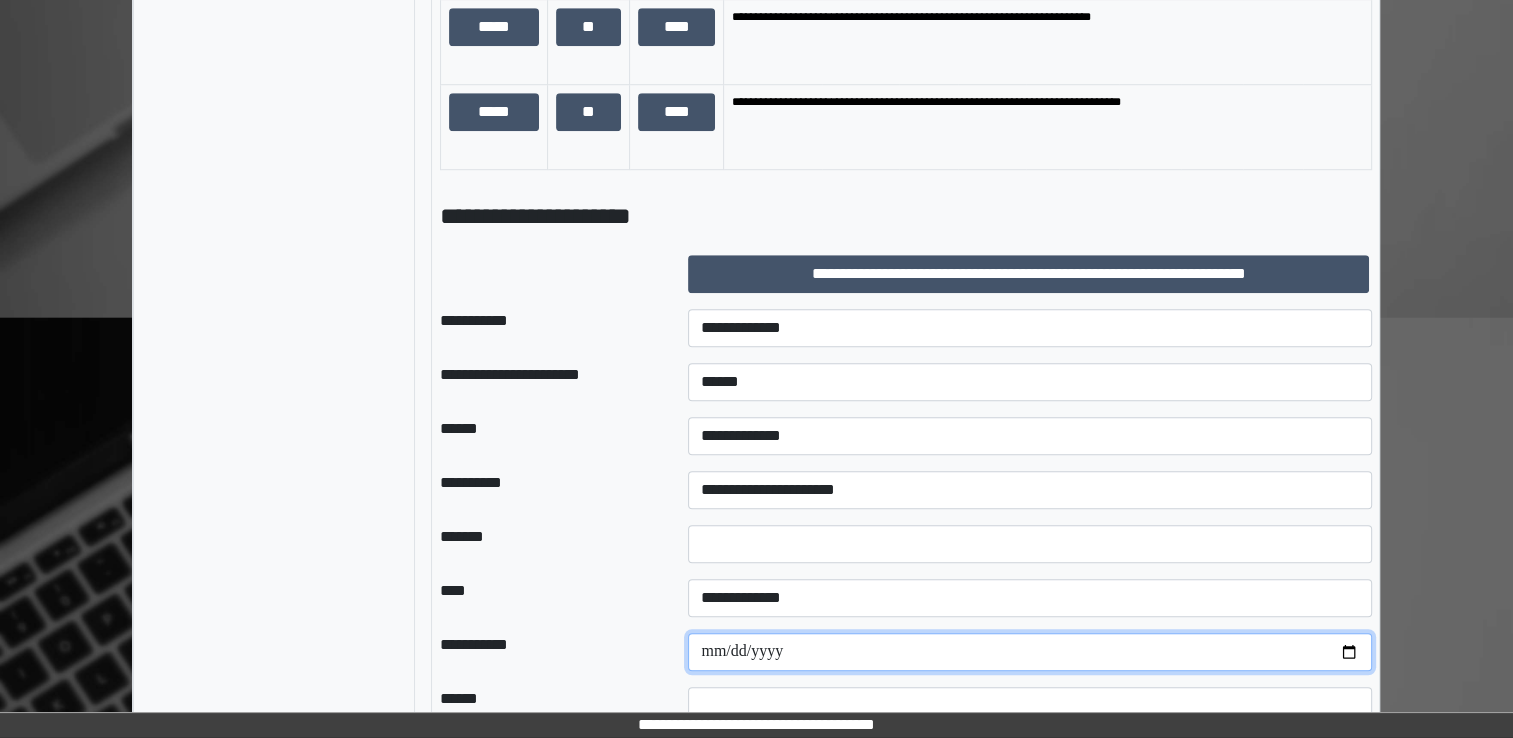type on "**********" 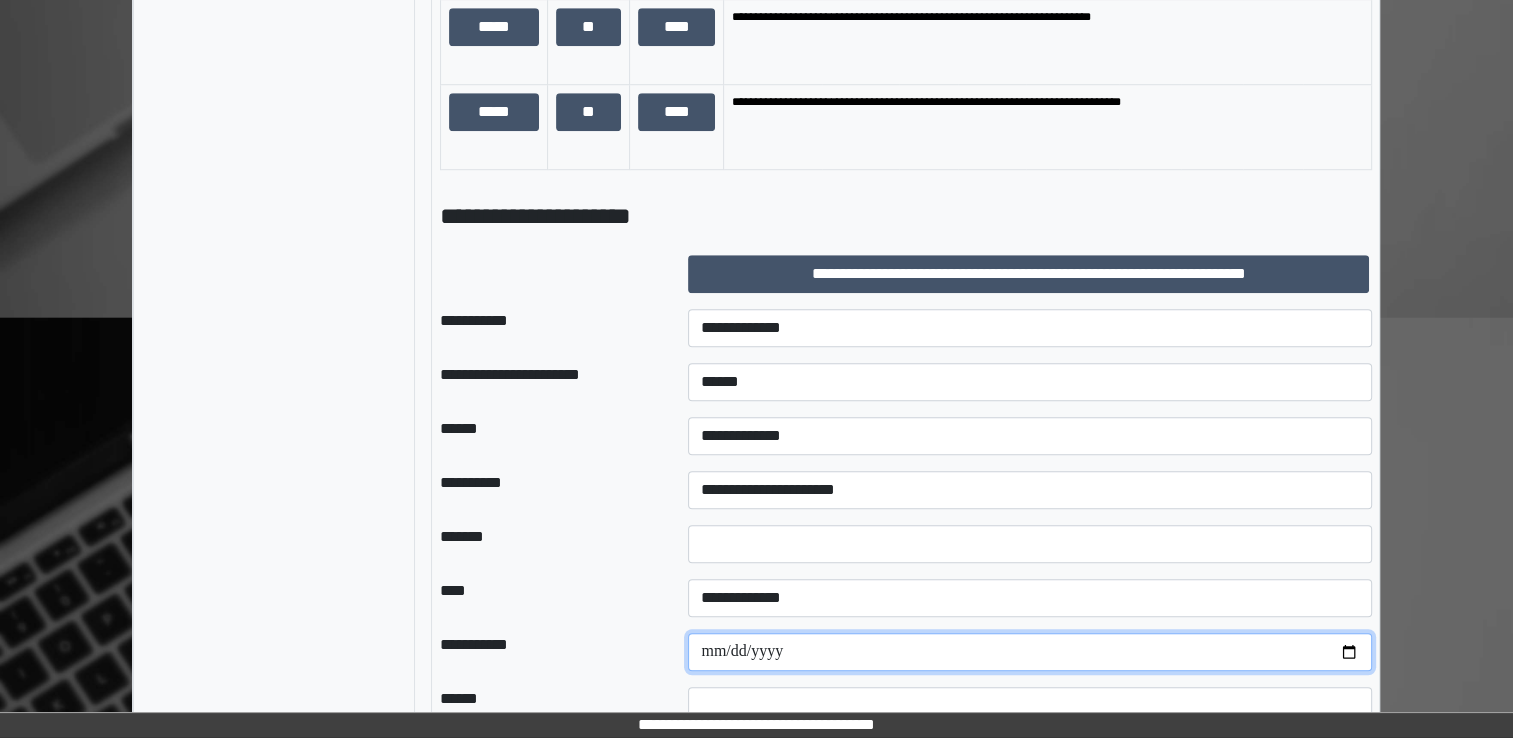 scroll, scrollTop: 1575, scrollLeft: 0, axis: vertical 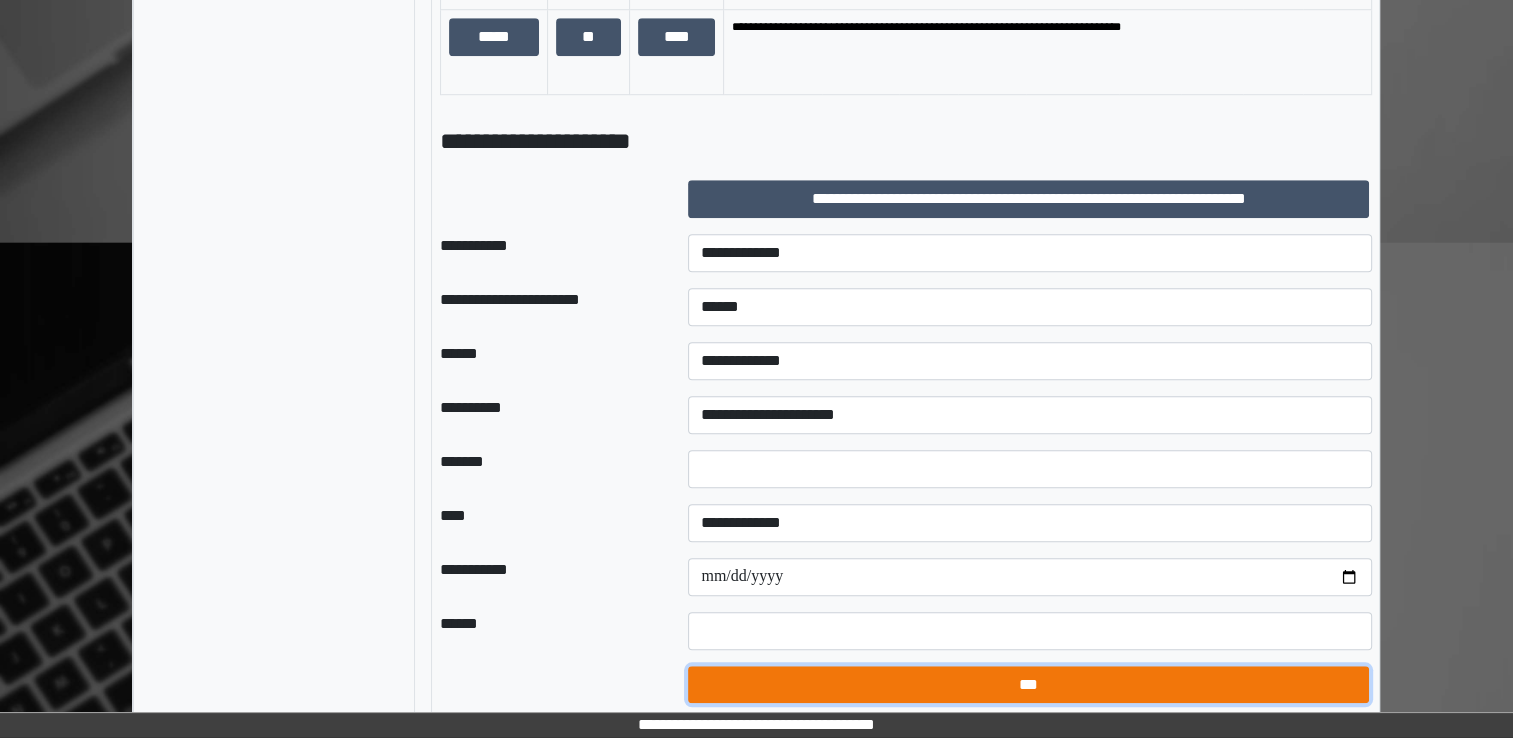 click on "***" at bounding box center (1028, 685) 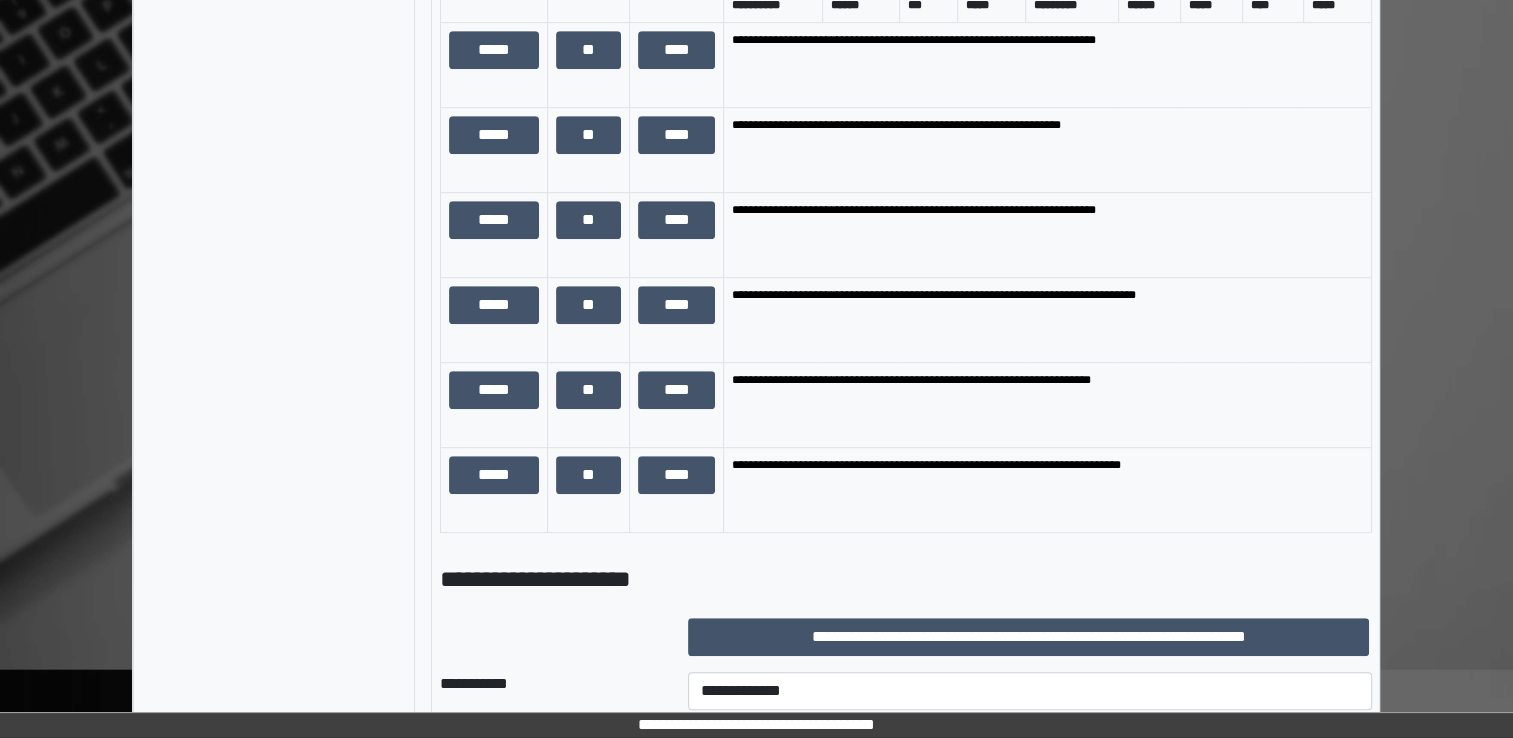 scroll, scrollTop: 675, scrollLeft: 0, axis: vertical 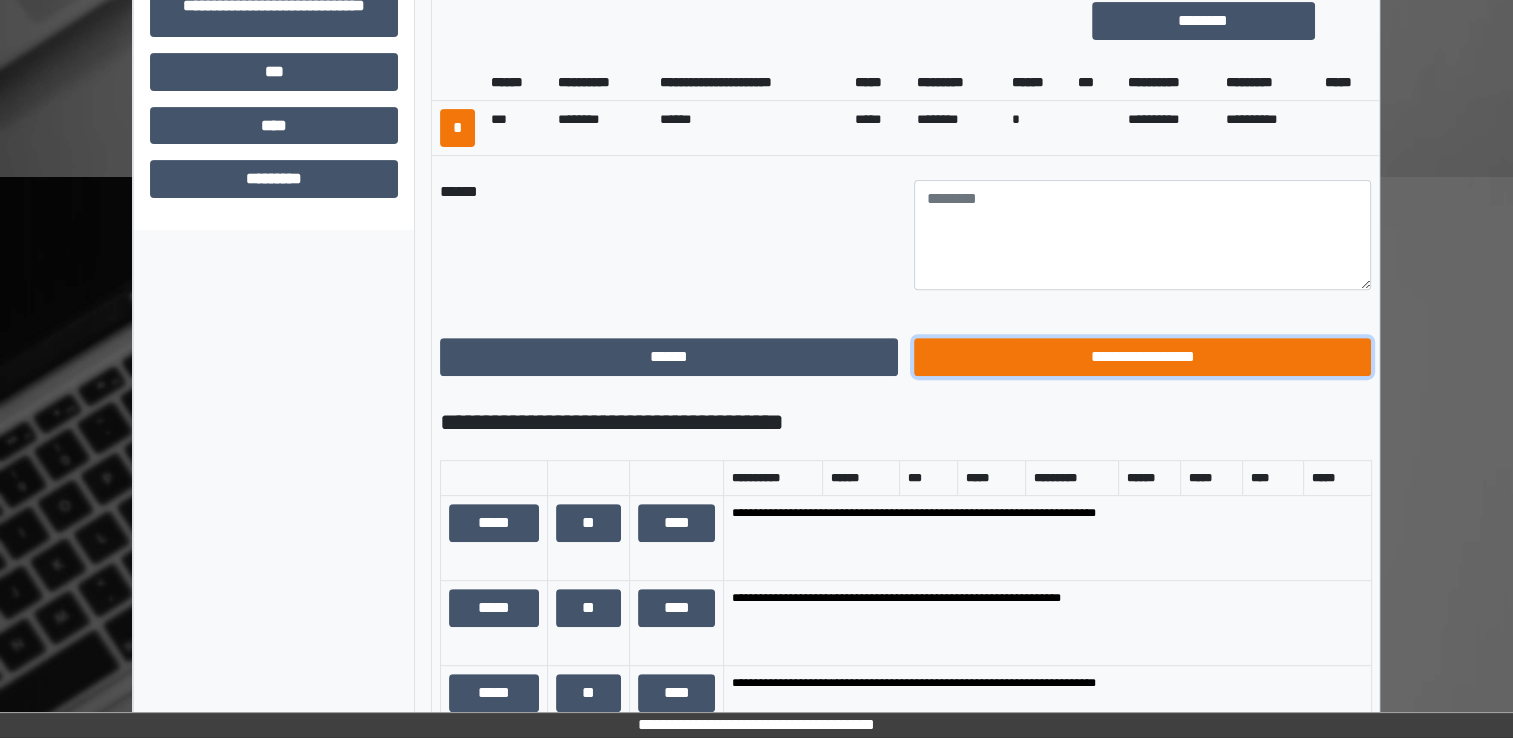 click on "**********" at bounding box center [1143, 357] 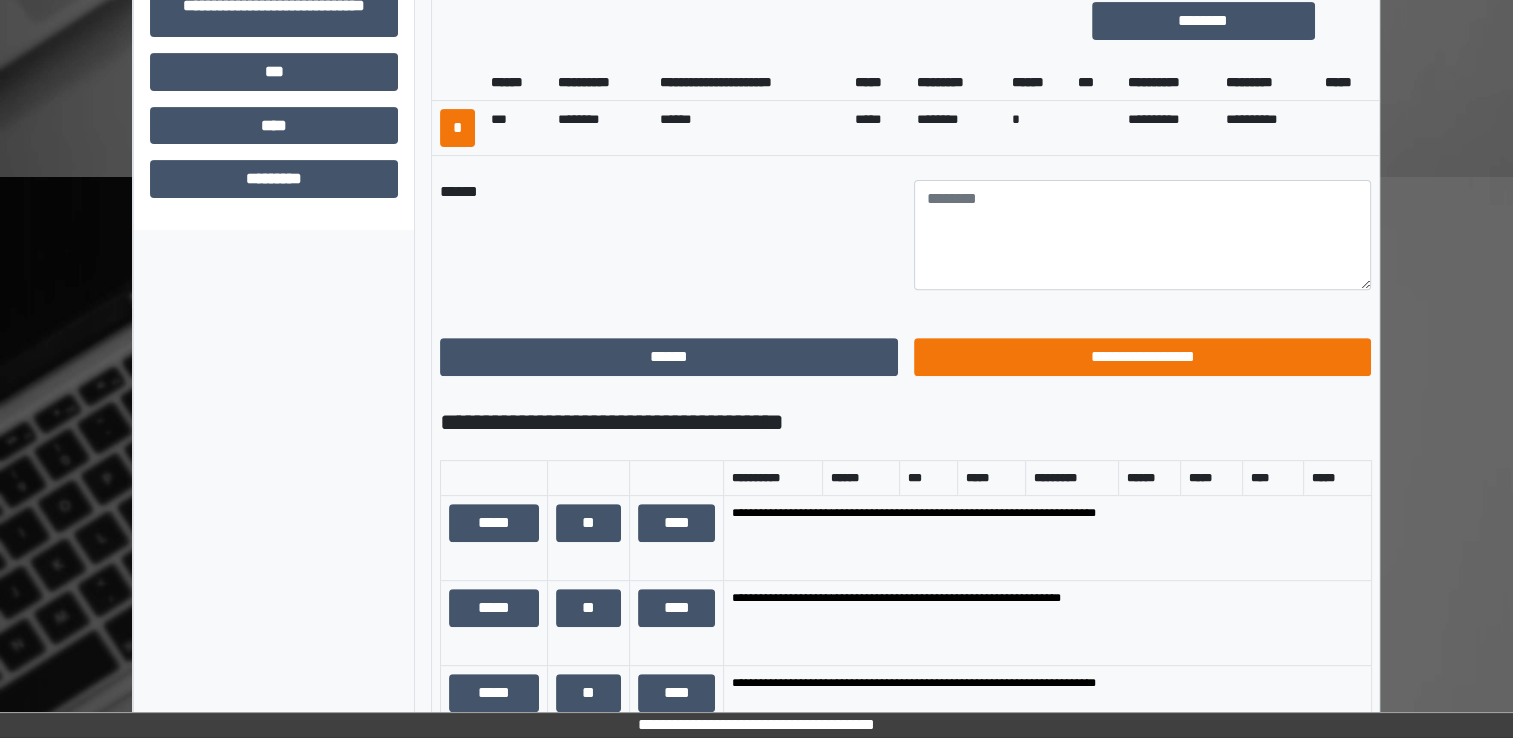 scroll, scrollTop: 184, scrollLeft: 0, axis: vertical 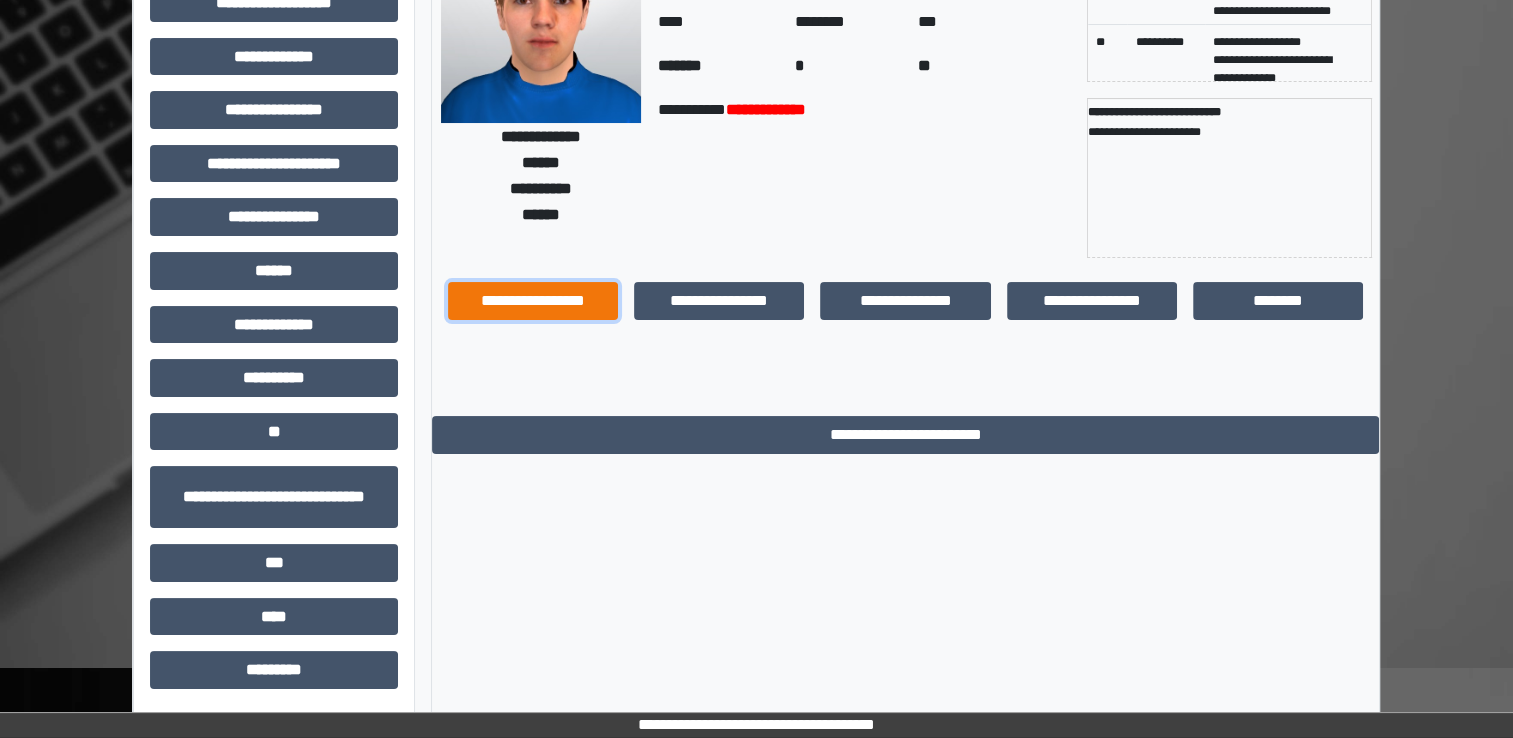 drag, startPoint x: 569, startPoint y: 295, endPoint x: 595, endPoint y: 322, distance: 37.48333 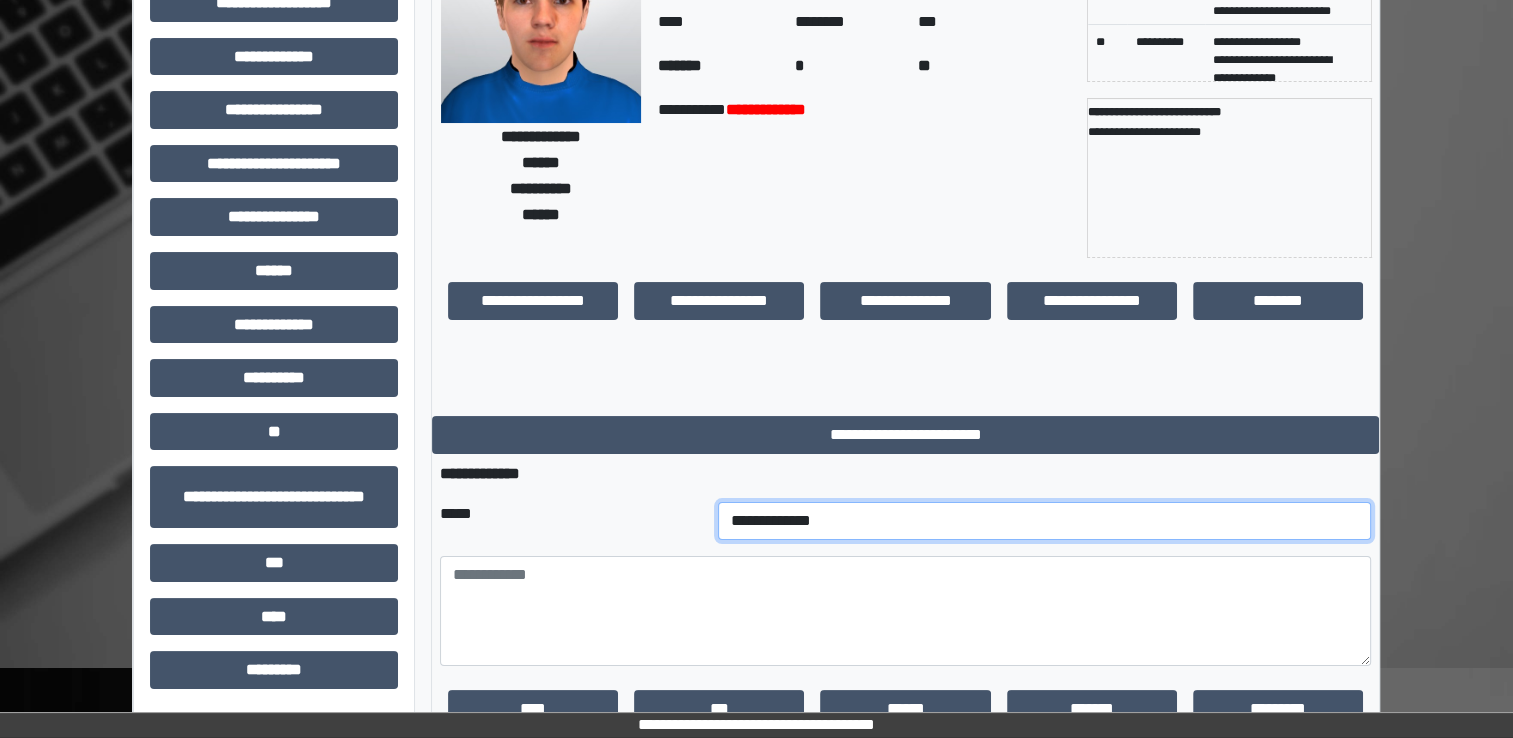 click on "**********" at bounding box center (1045, 521) 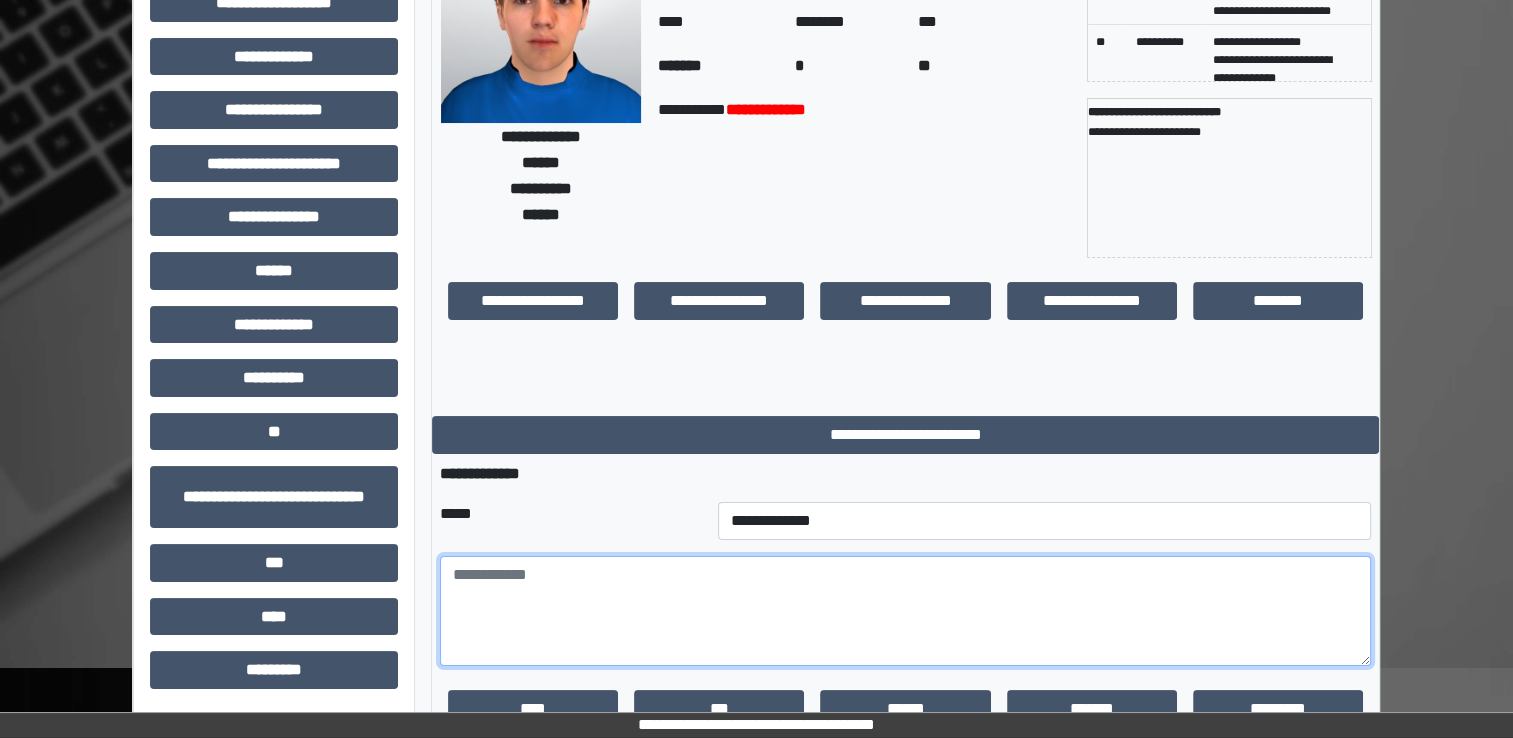 click at bounding box center [905, 611] 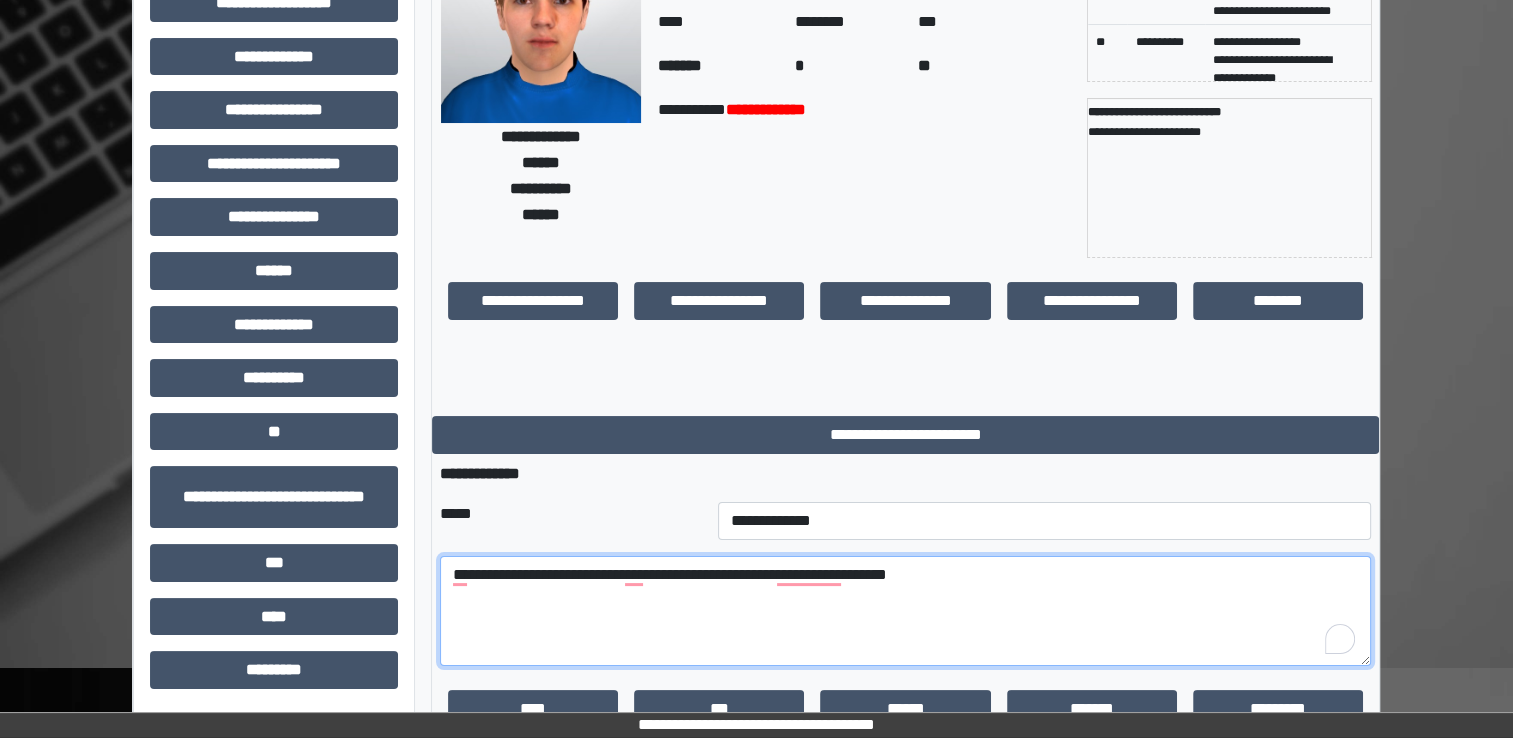 click on "**********" at bounding box center (905, 611) 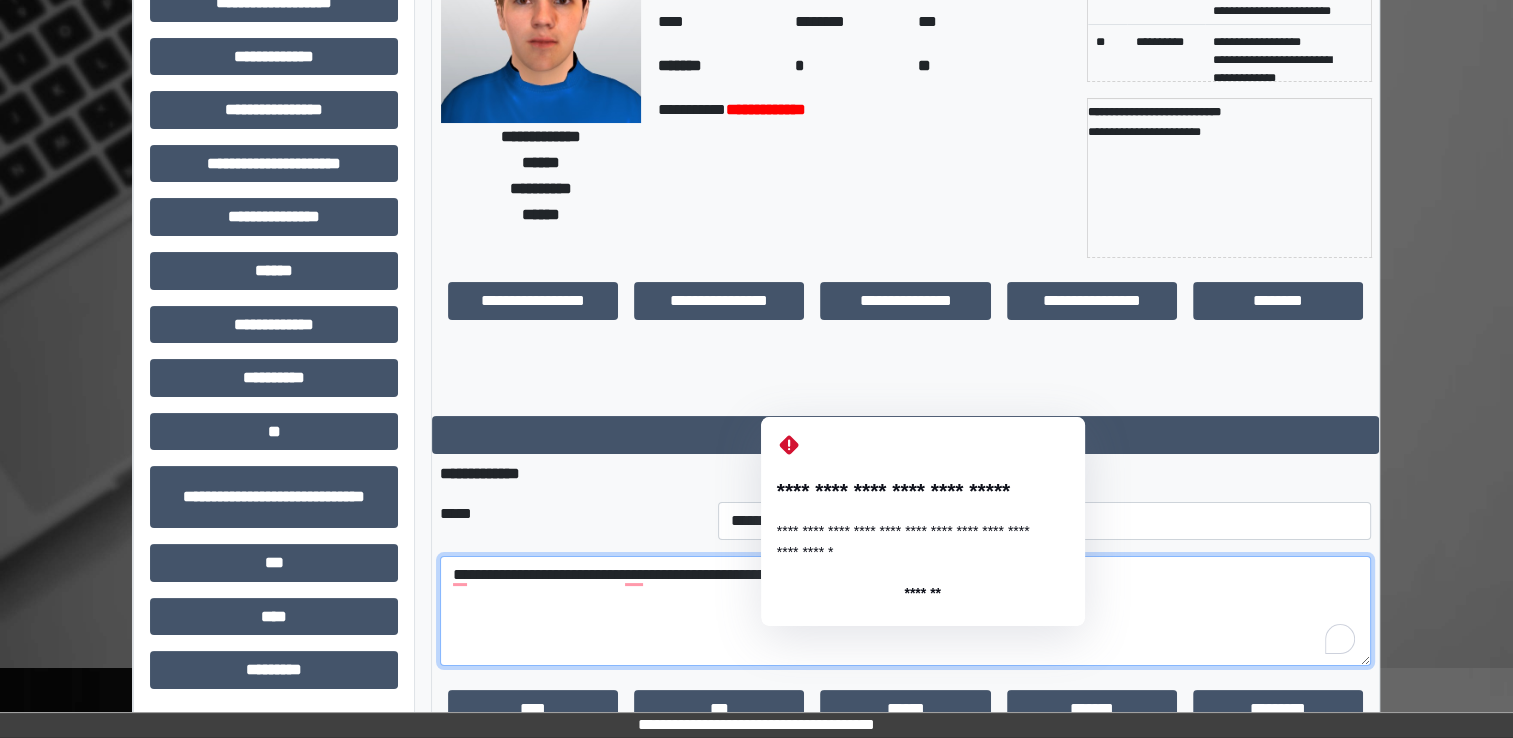 click on "**********" at bounding box center [905, 611] 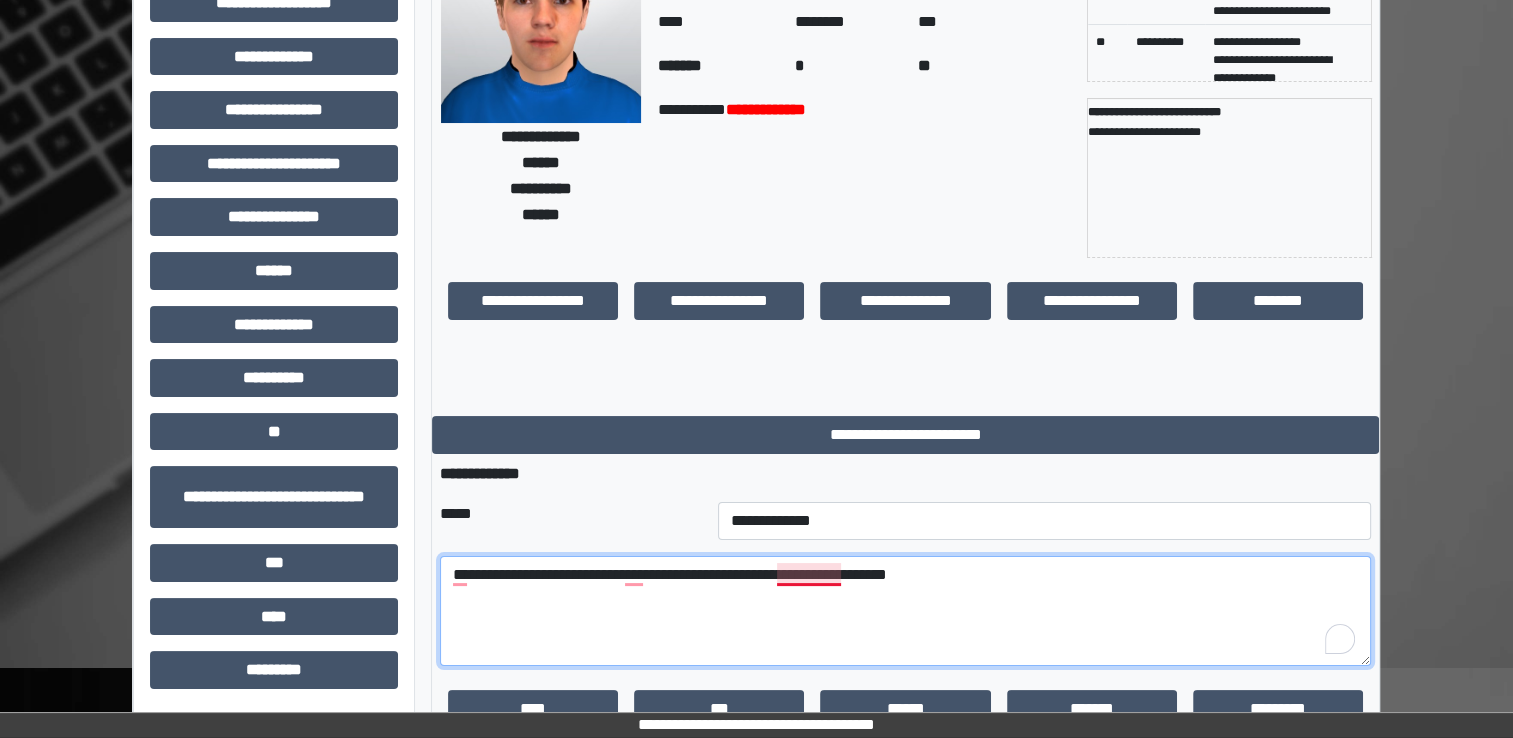 click on "**********" at bounding box center [905, 611] 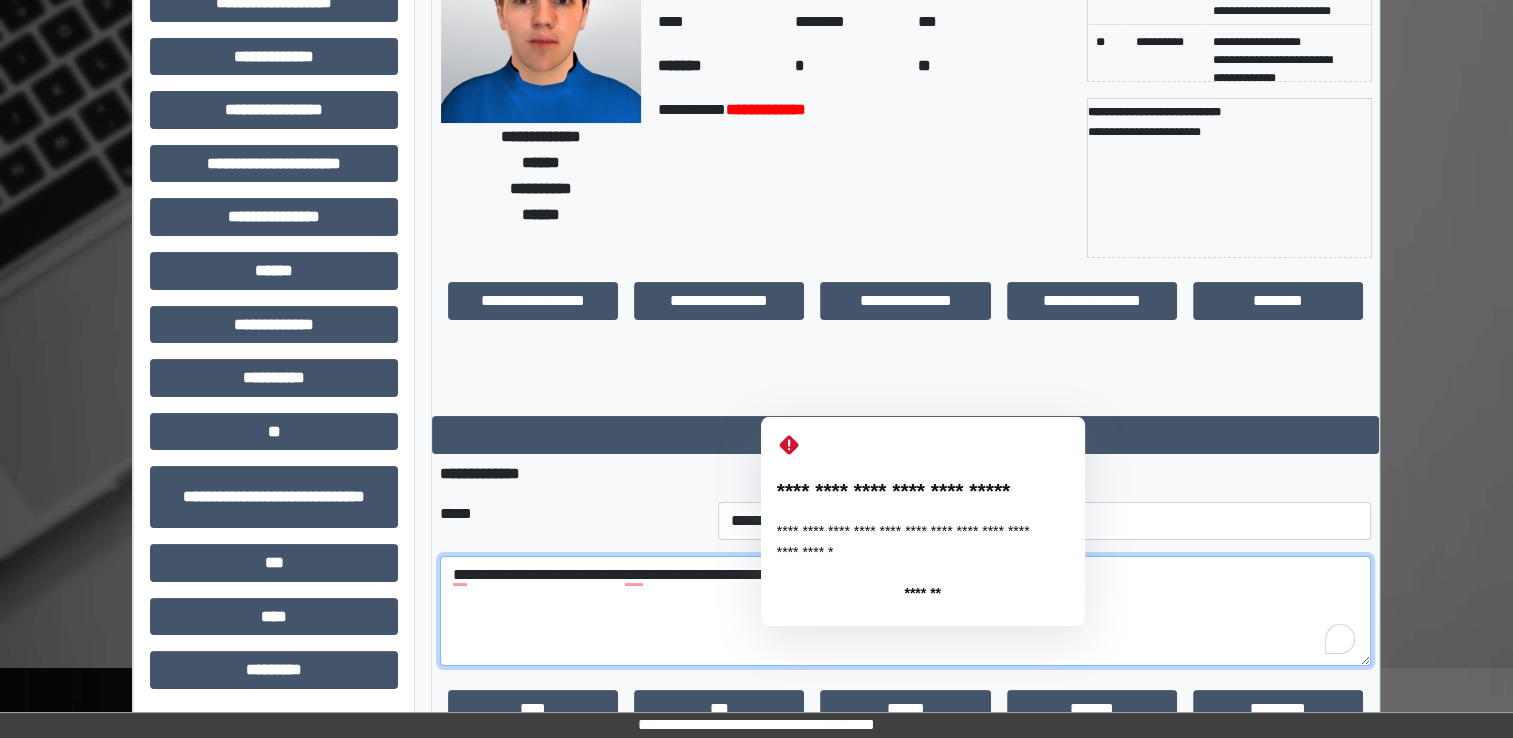 click on "**********" at bounding box center [905, 611] 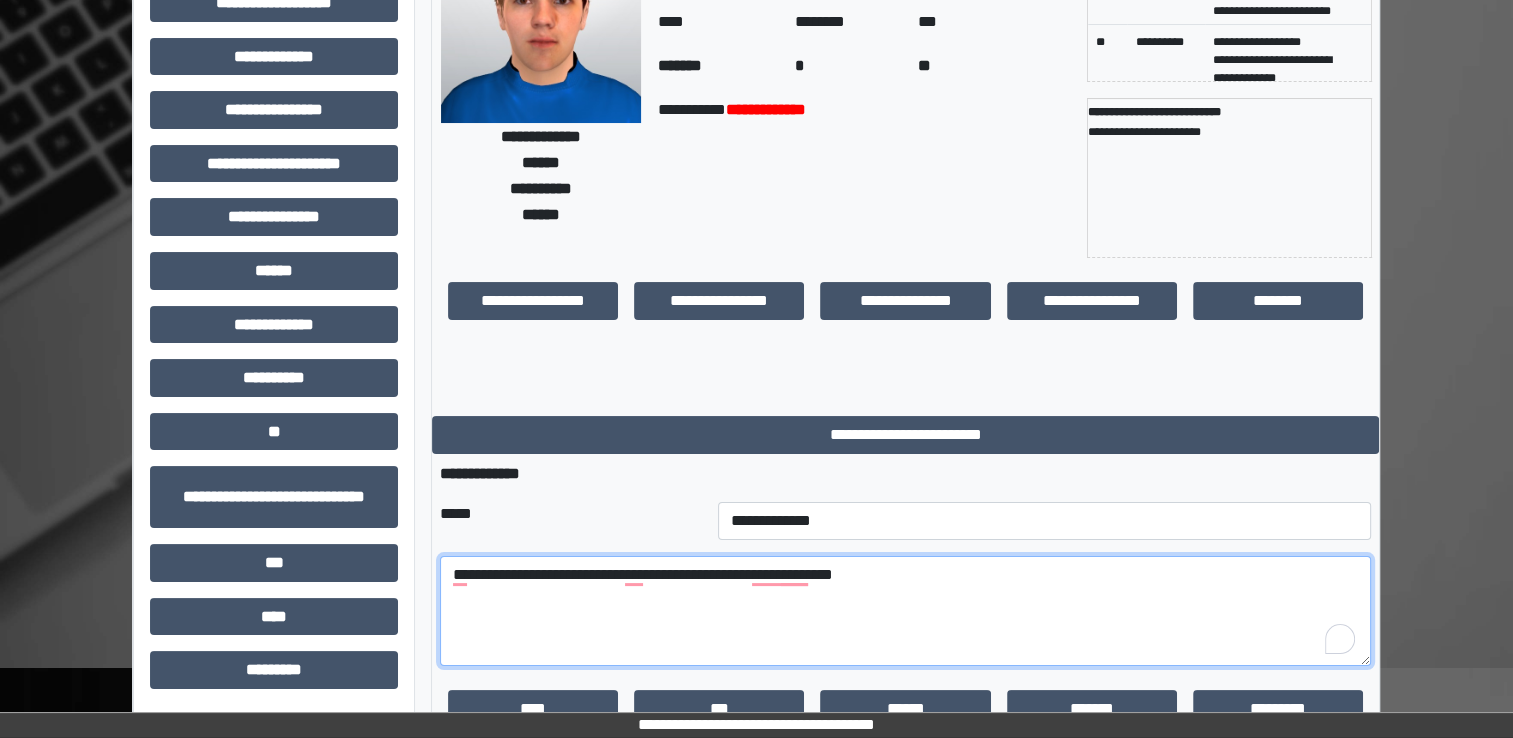 click on "**********" at bounding box center (905, 611) 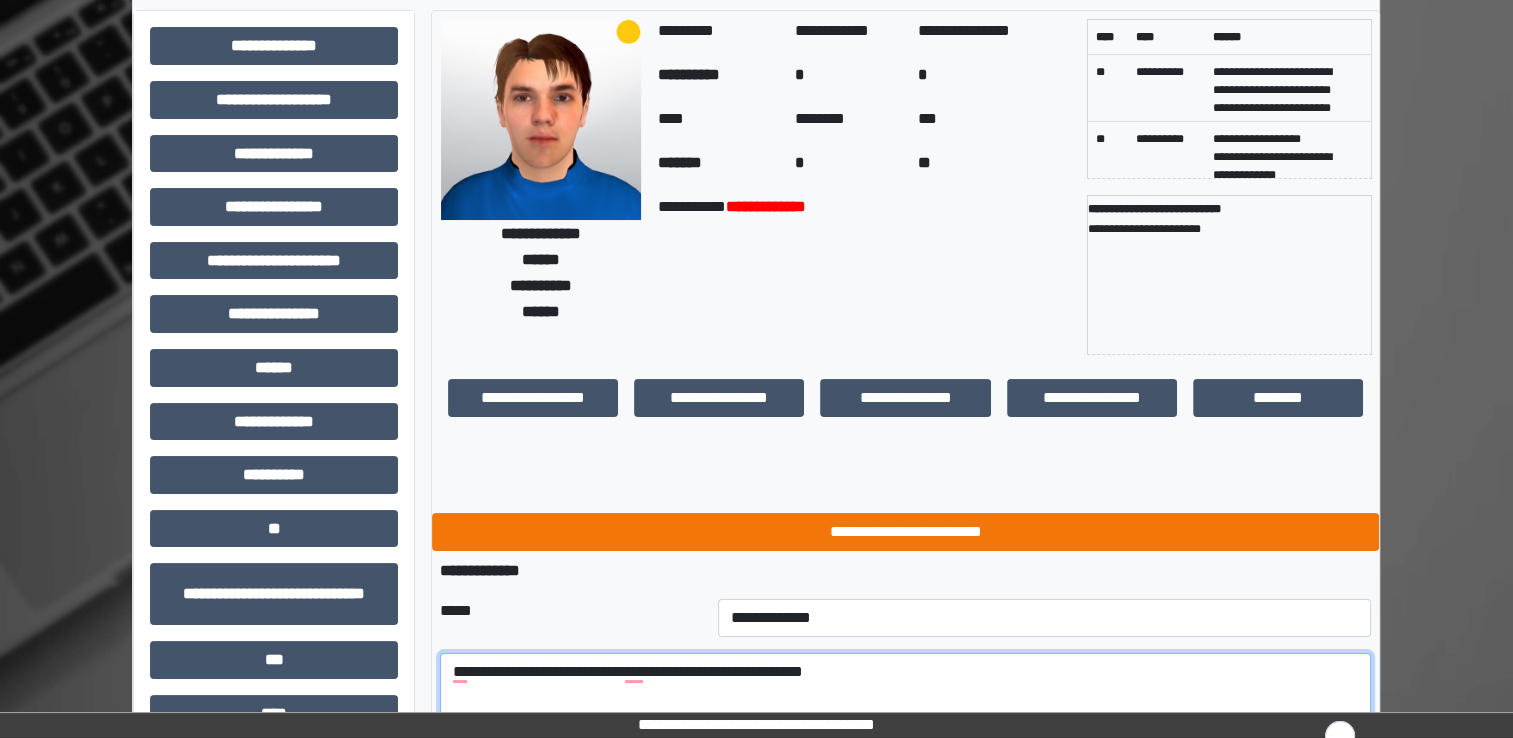 scroll, scrollTop: 300, scrollLeft: 0, axis: vertical 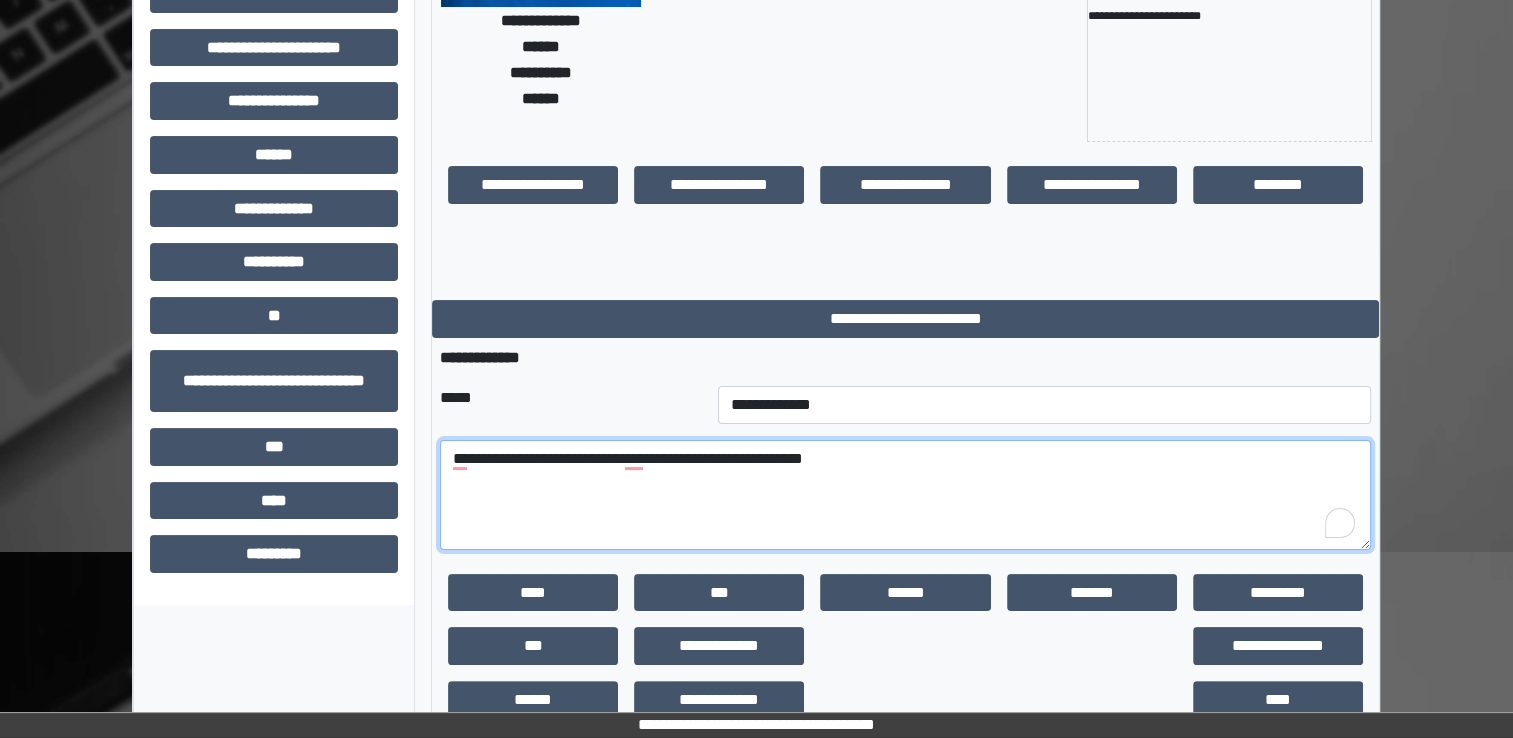click on "**********" at bounding box center [905, 495] 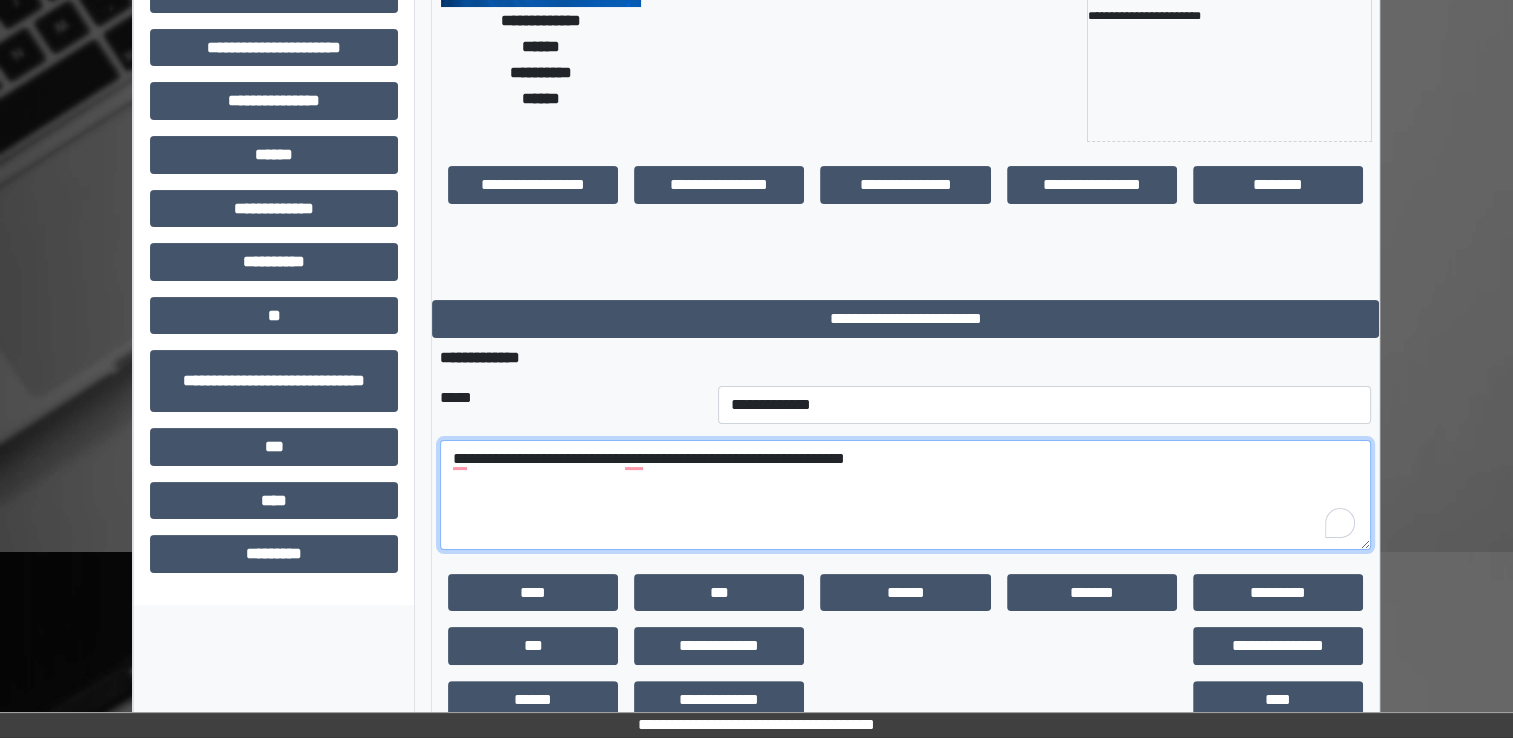click on "**********" at bounding box center [905, 495] 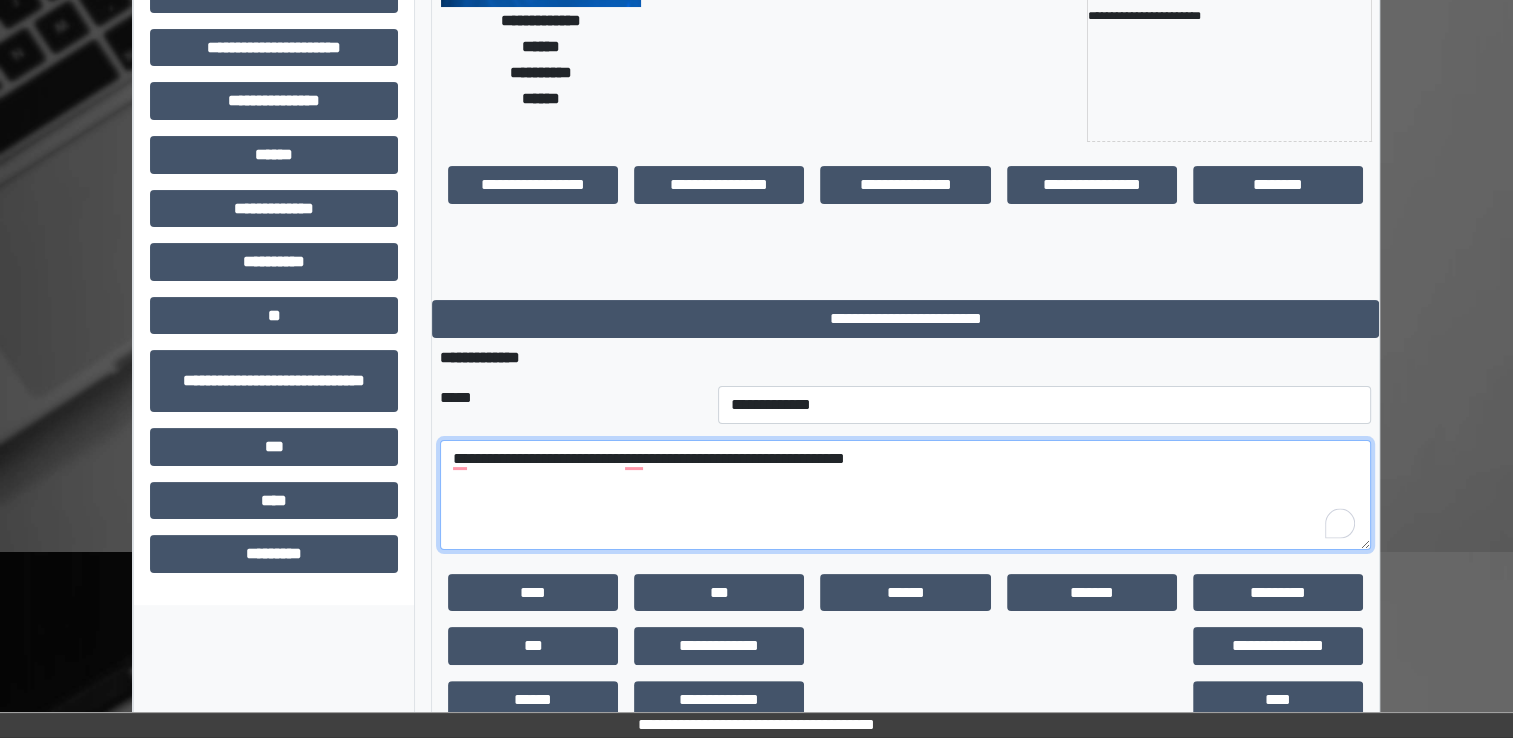 click on "**********" at bounding box center [905, 495] 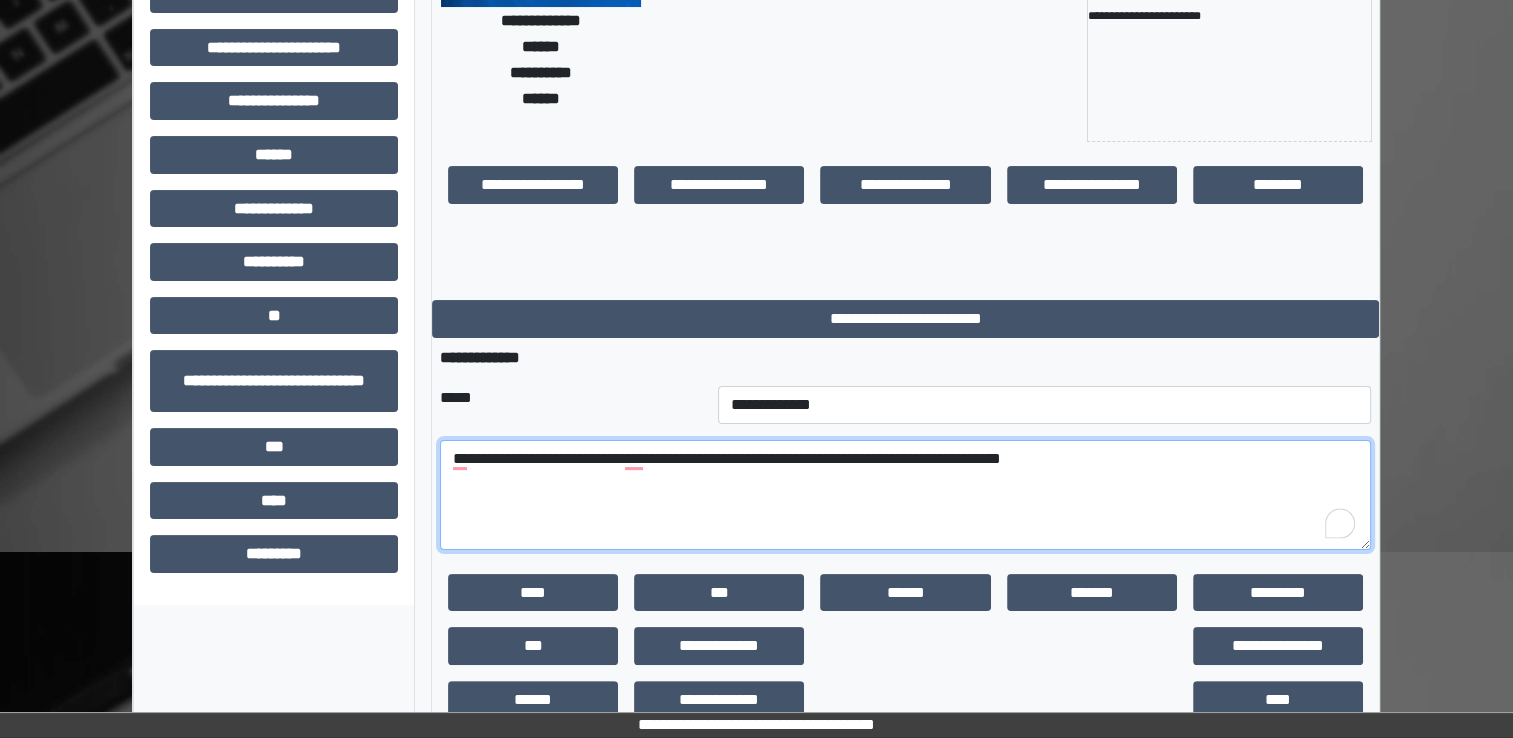 click on "**********" at bounding box center (905, 495) 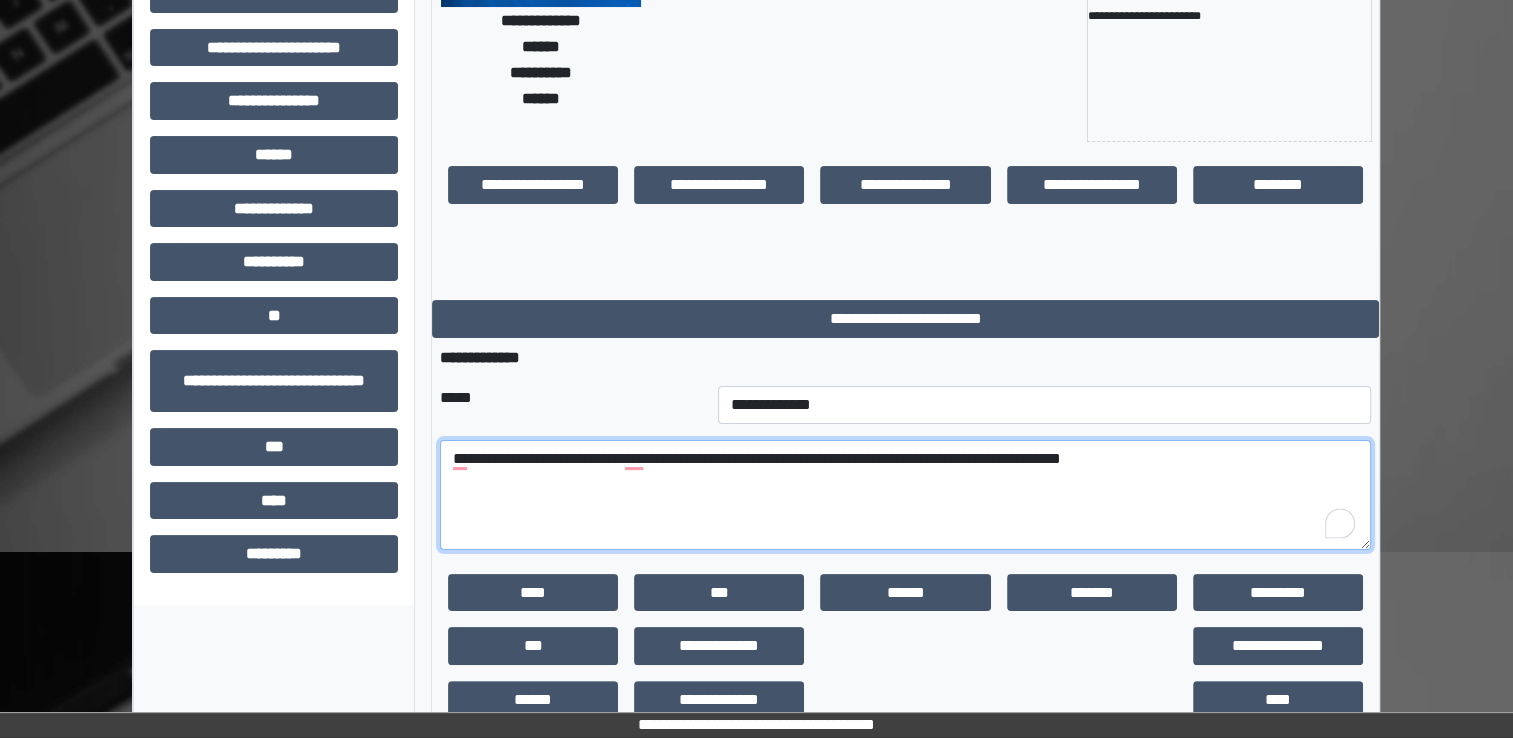 click on "**********" at bounding box center (905, 495) 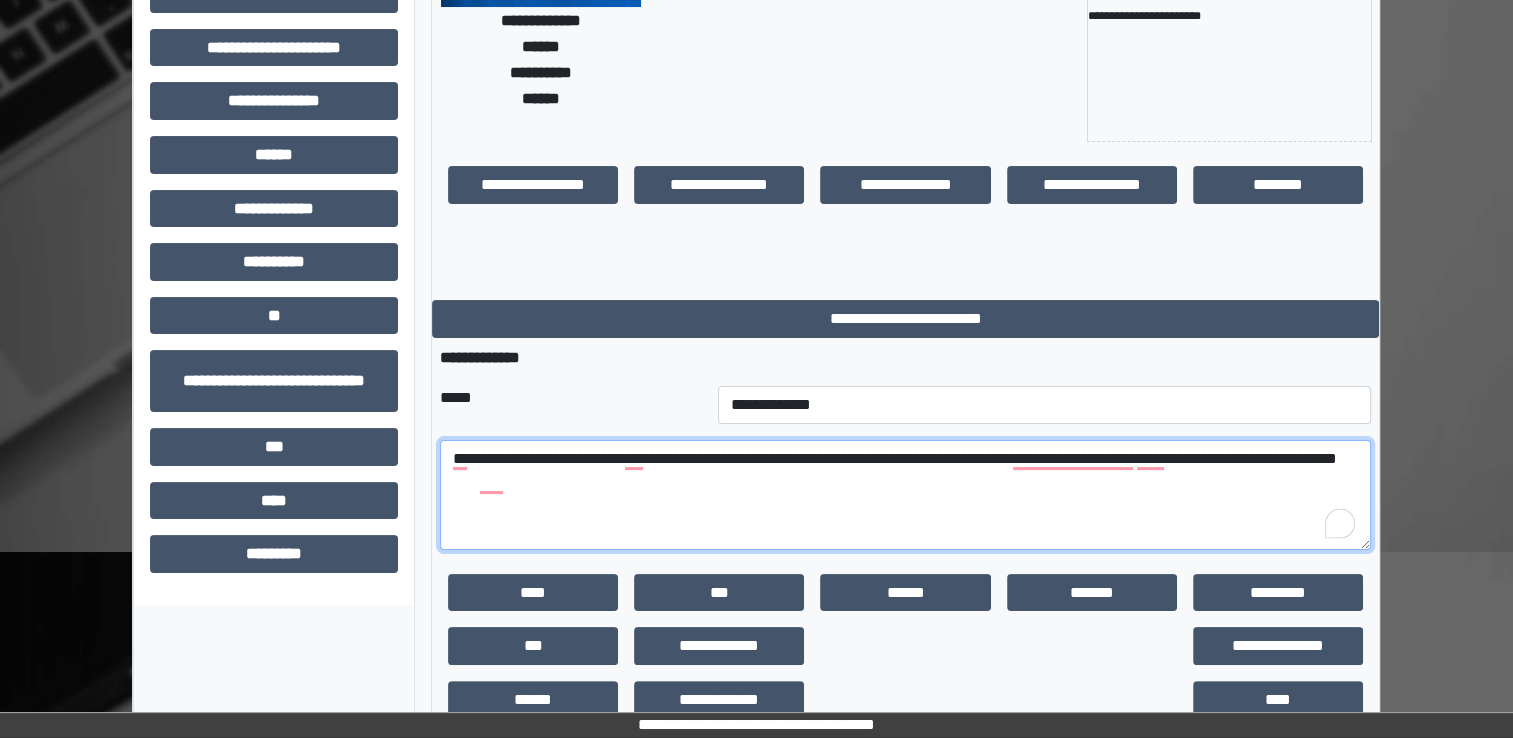 scroll, scrollTop: 344, scrollLeft: 0, axis: vertical 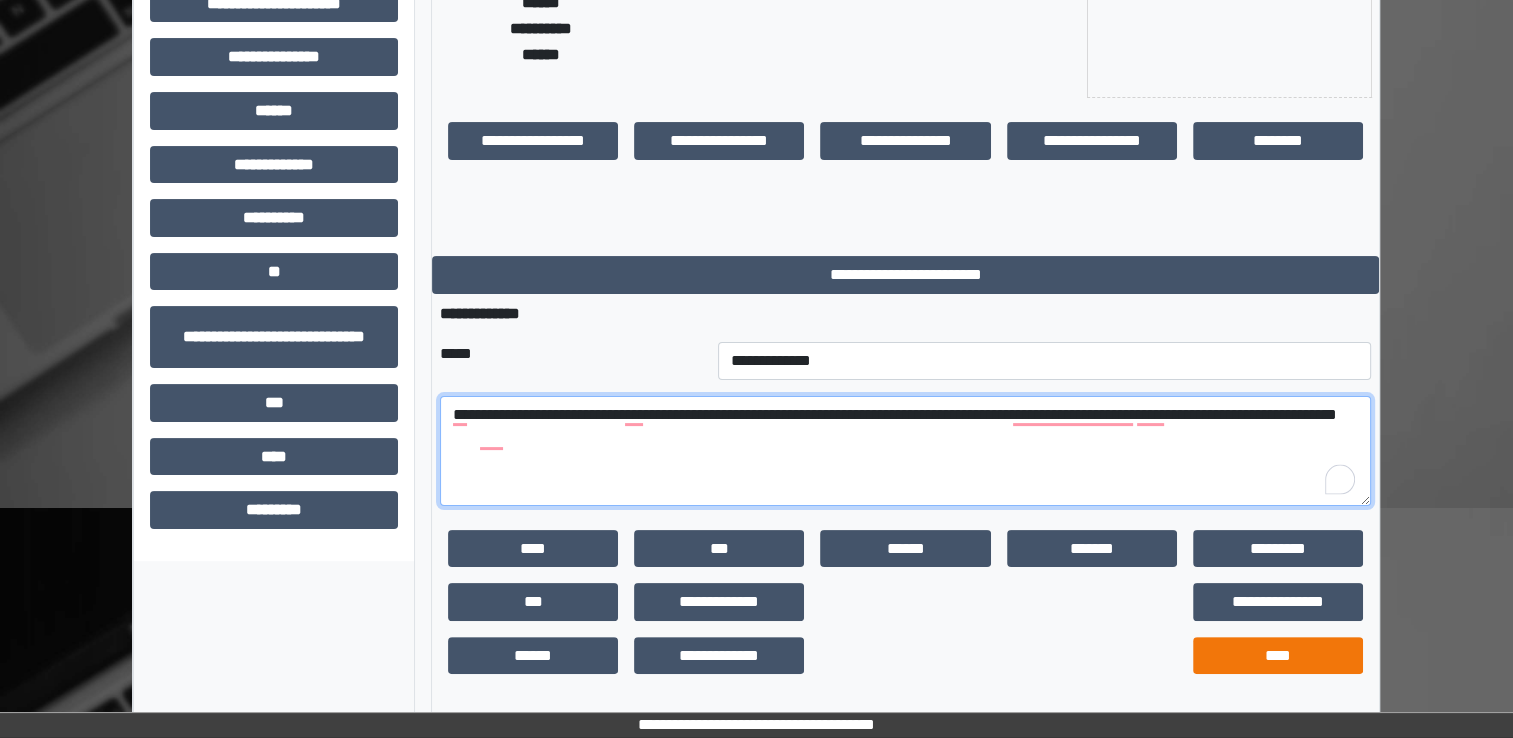 type on "**********" 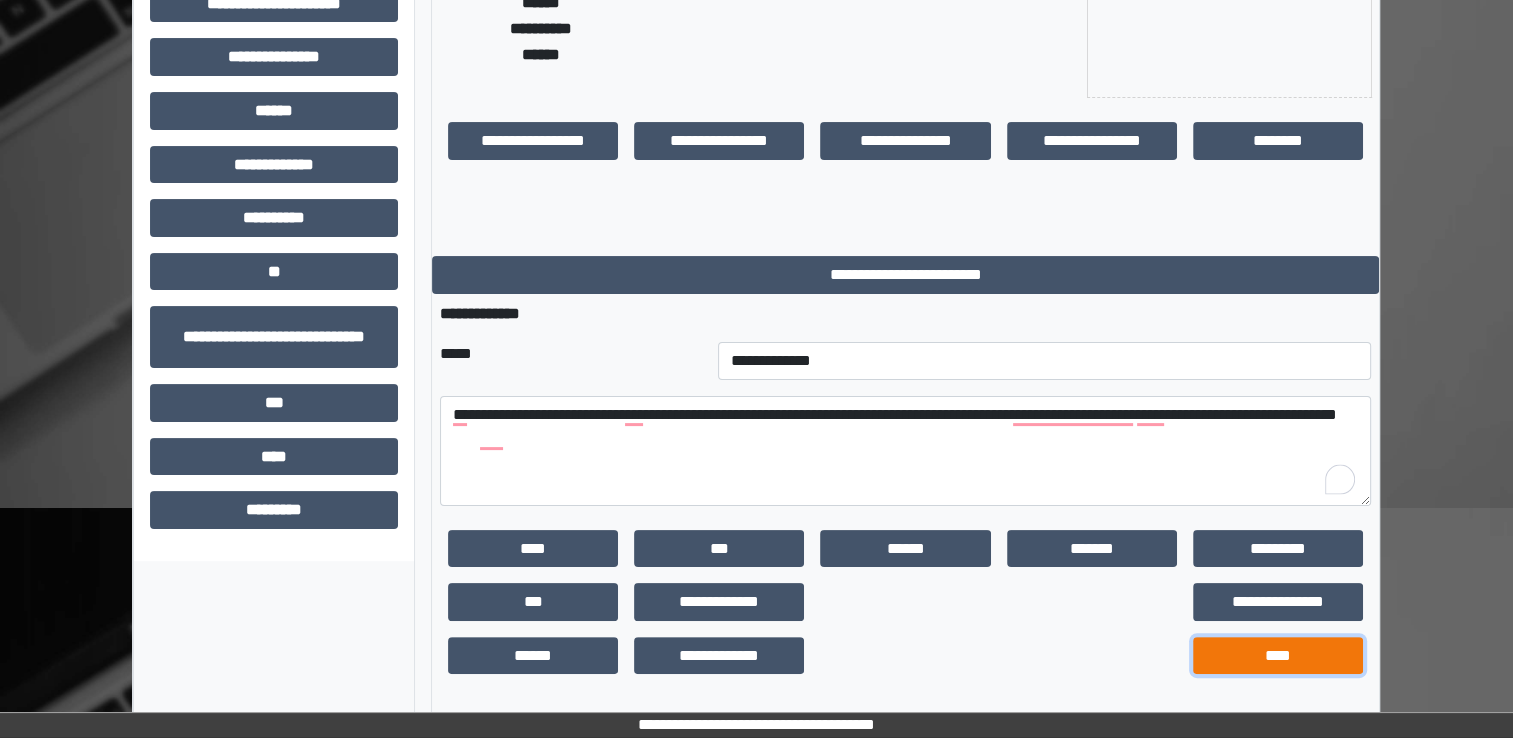 click on "****" at bounding box center [1278, 656] 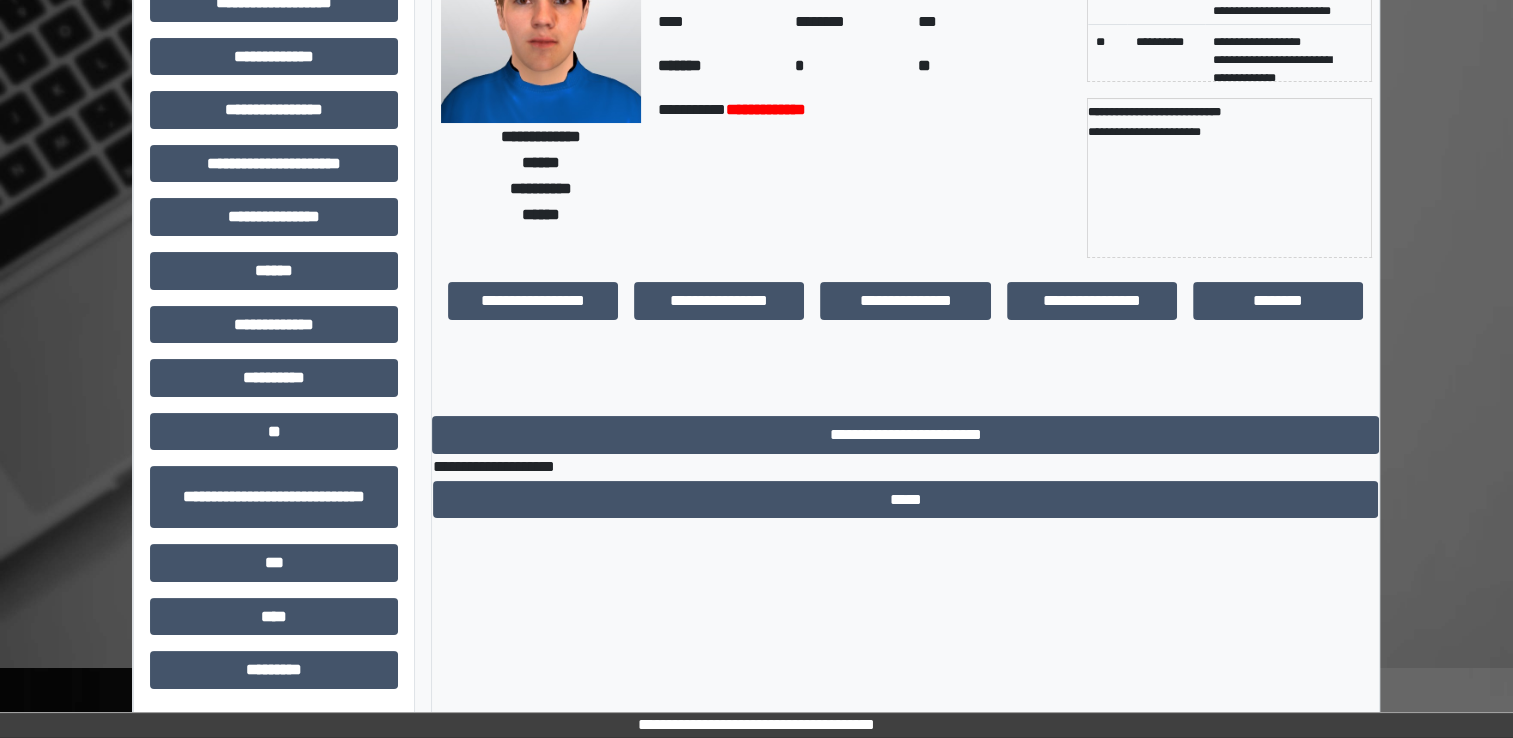 scroll, scrollTop: 0, scrollLeft: 0, axis: both 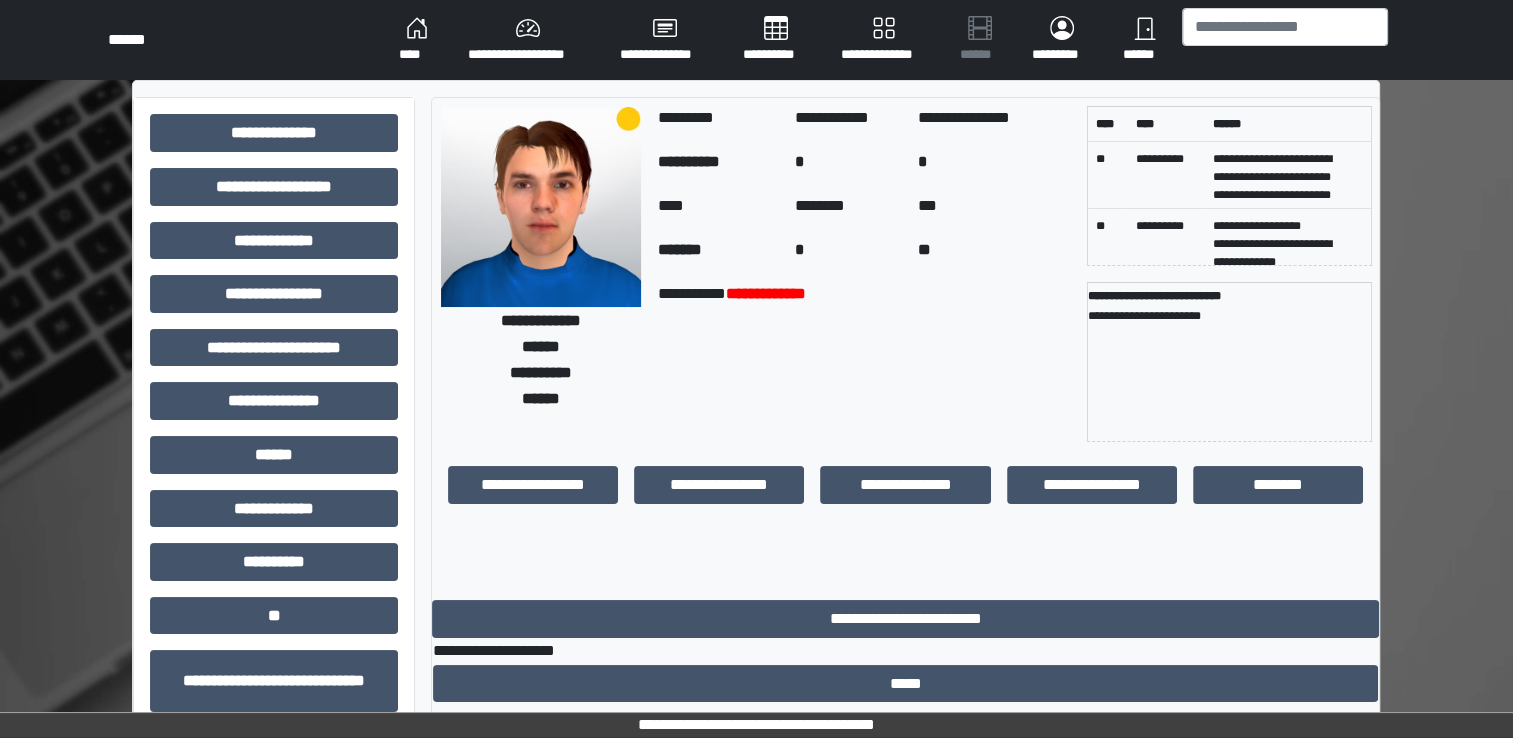 click on "****" at bounding box center (417, 40) 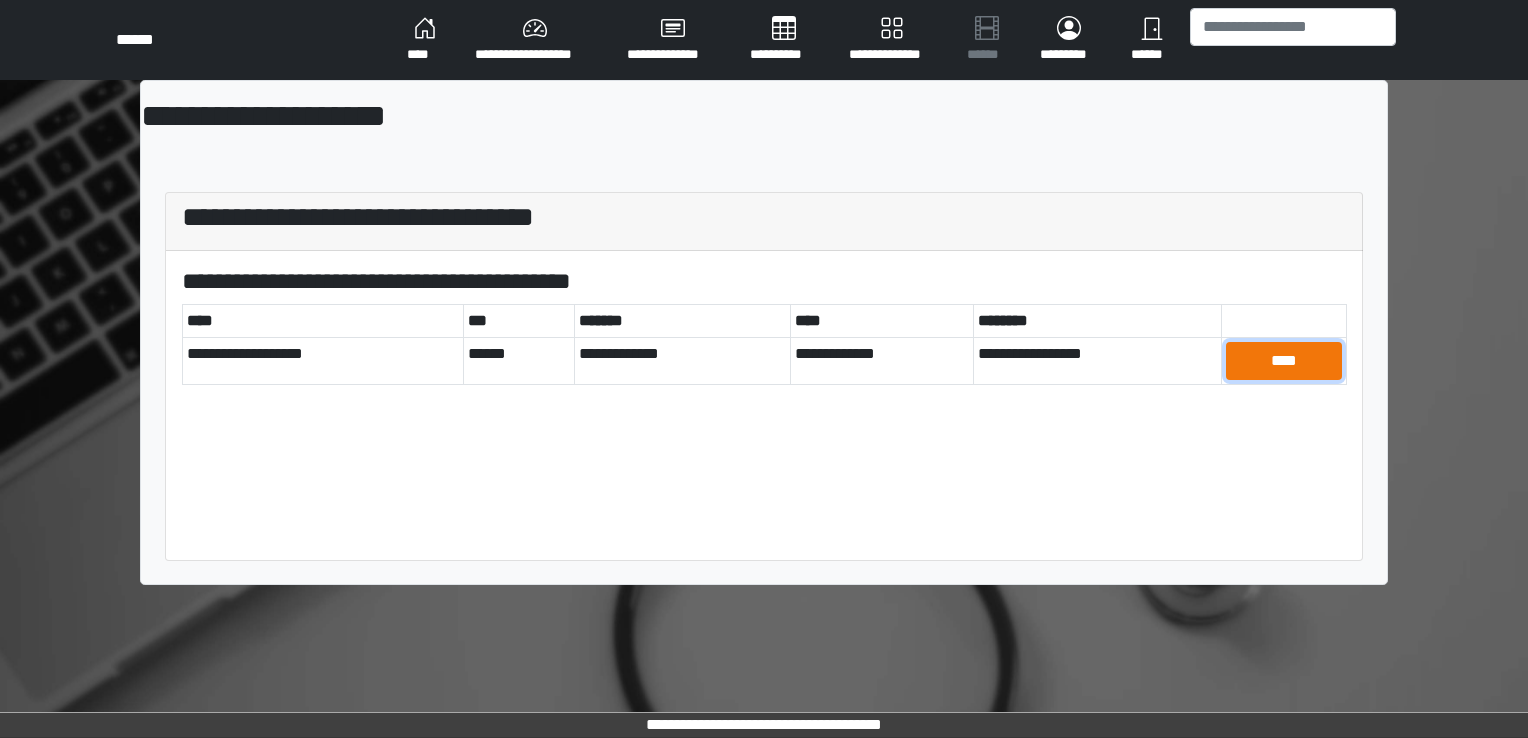 click on "****" at bounding box center [1284, 361] 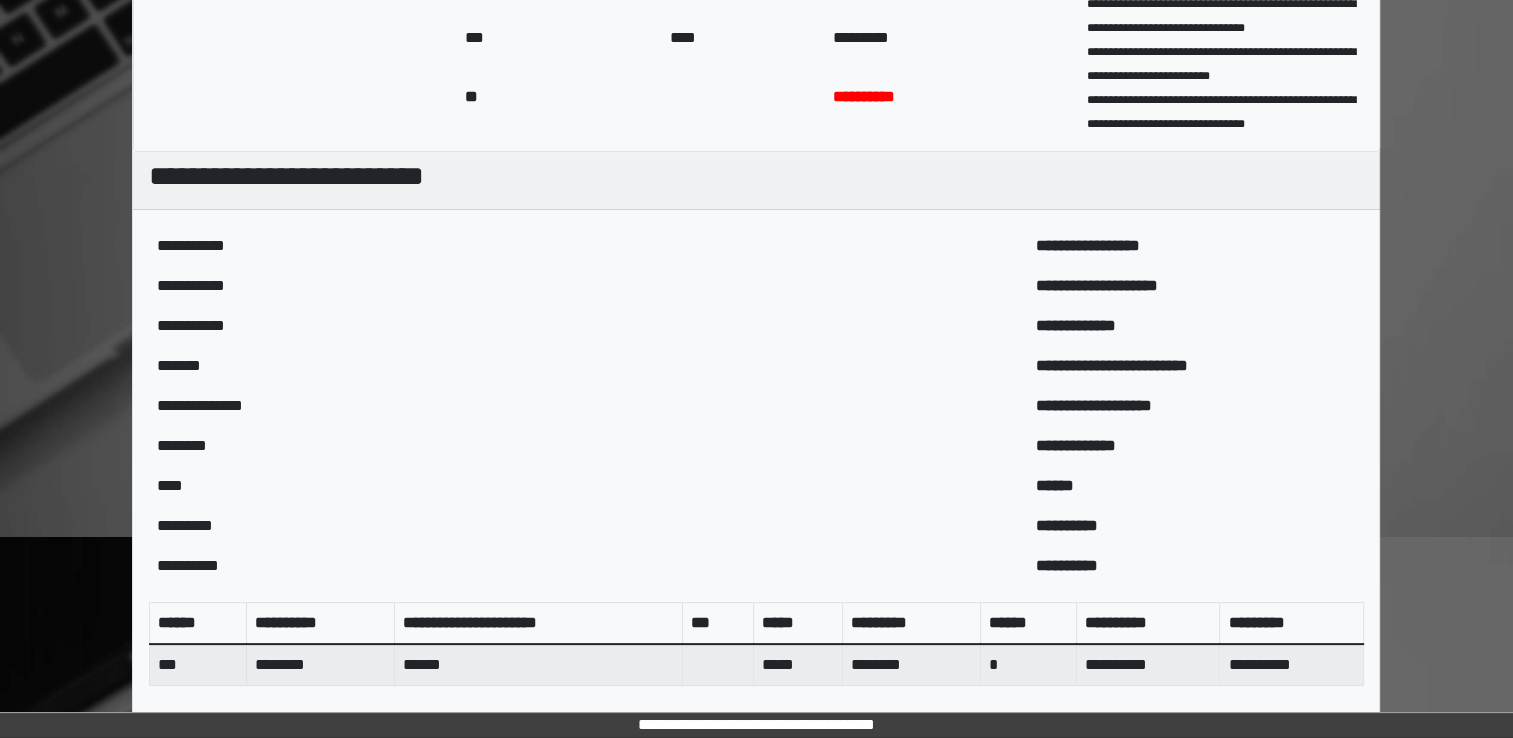 scroll, scrollTop: 644, scrollLeft: 0, axis: vertical 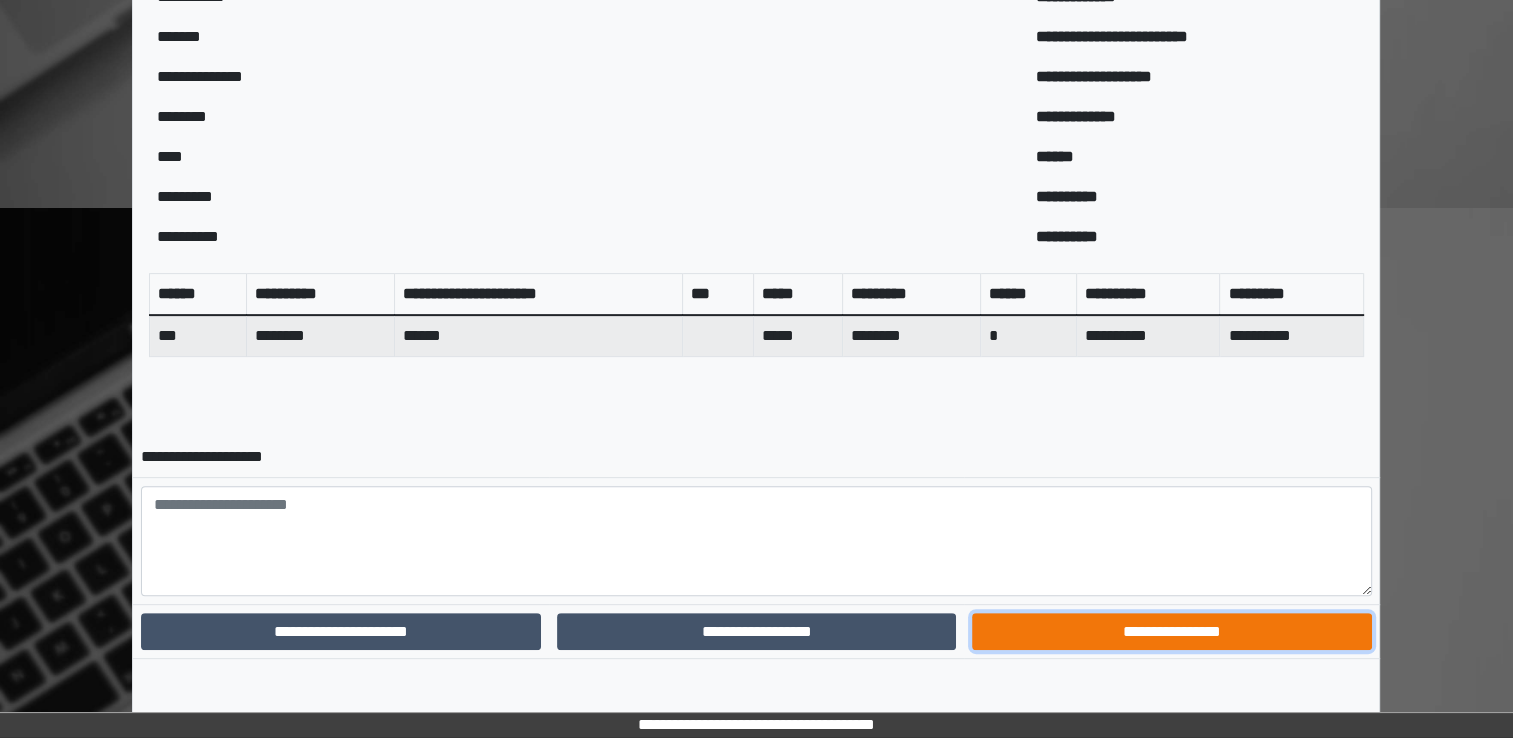 click on "**********" at bounding box center (1171, 632) 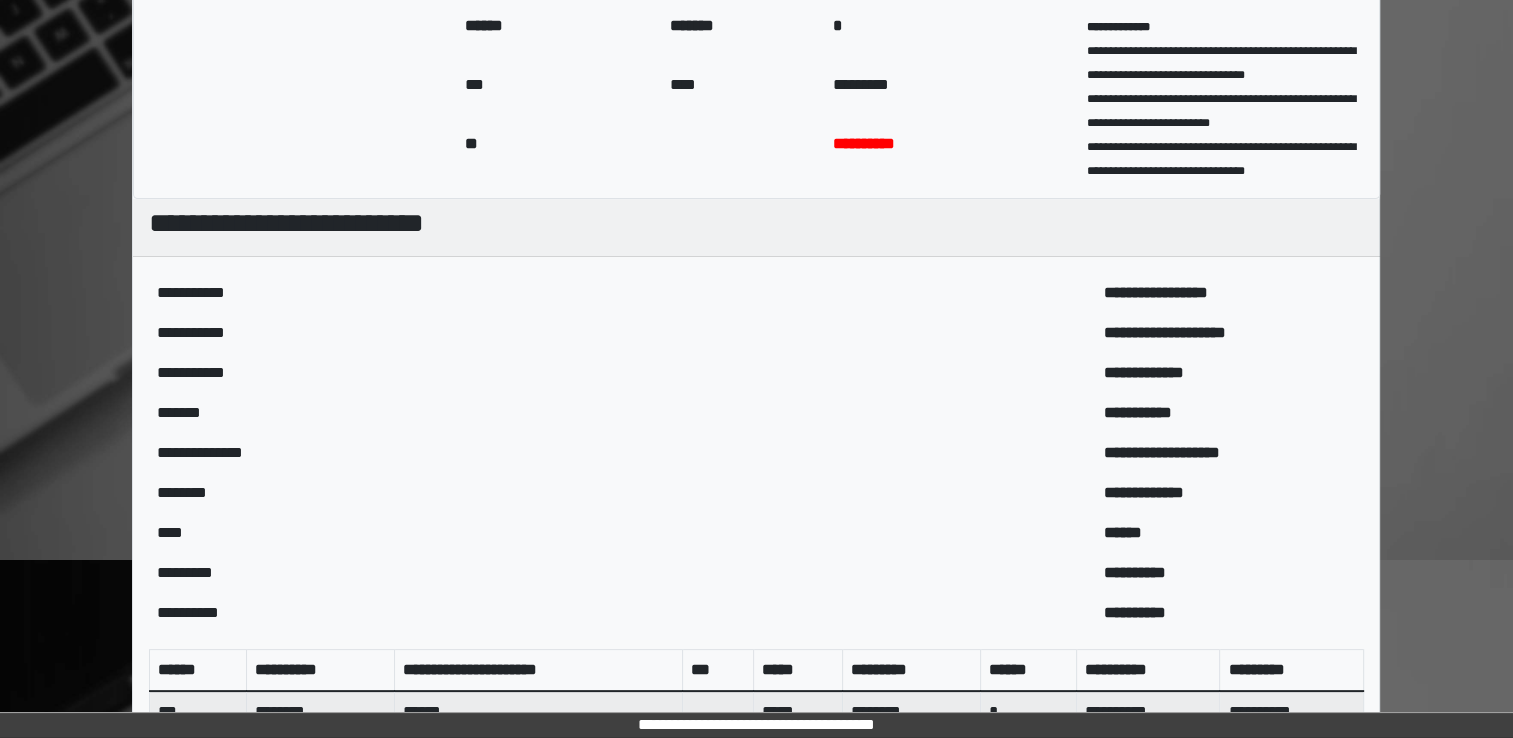 scroll, scrollTop: 0, scrollLeft: 0, axis: both 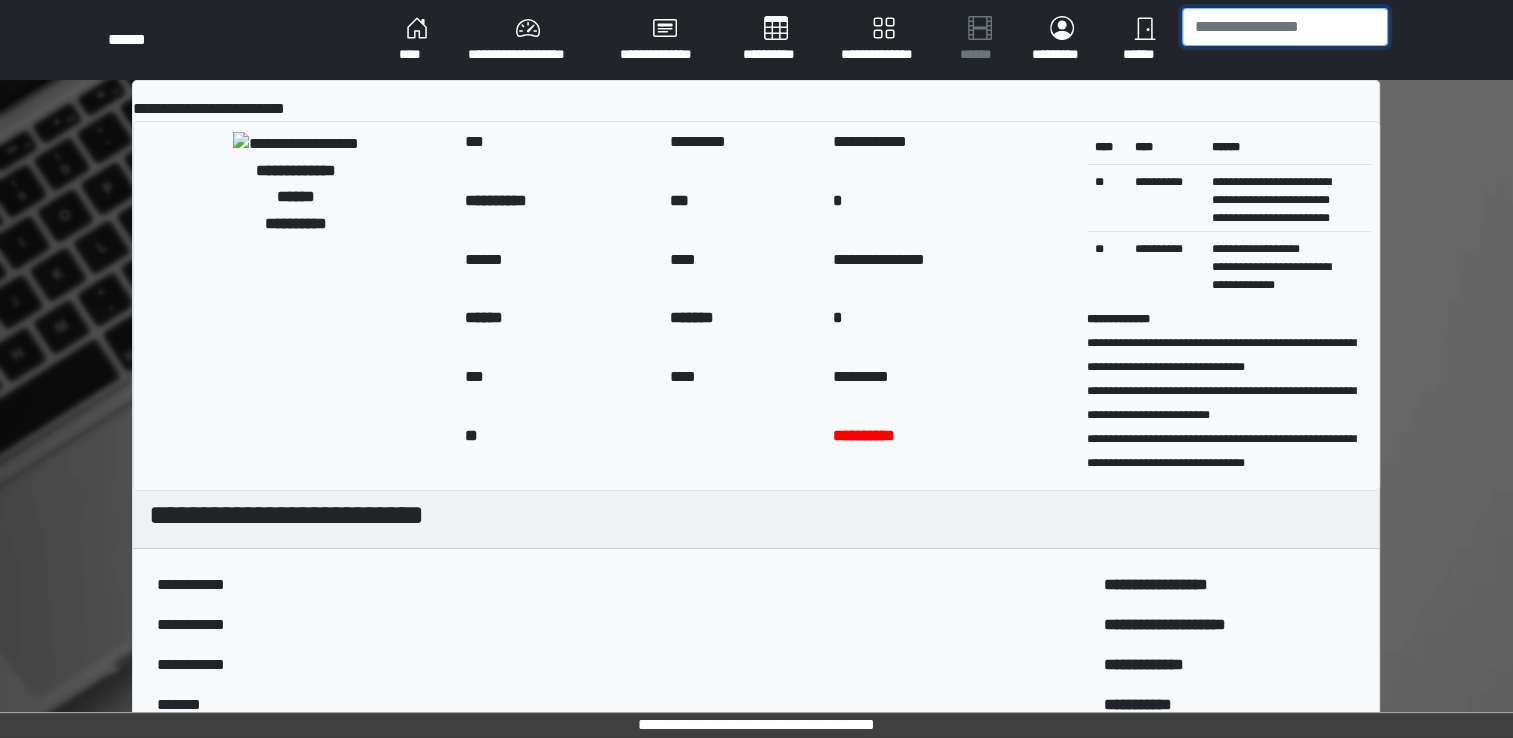 click at bounding box center (1285, 27) 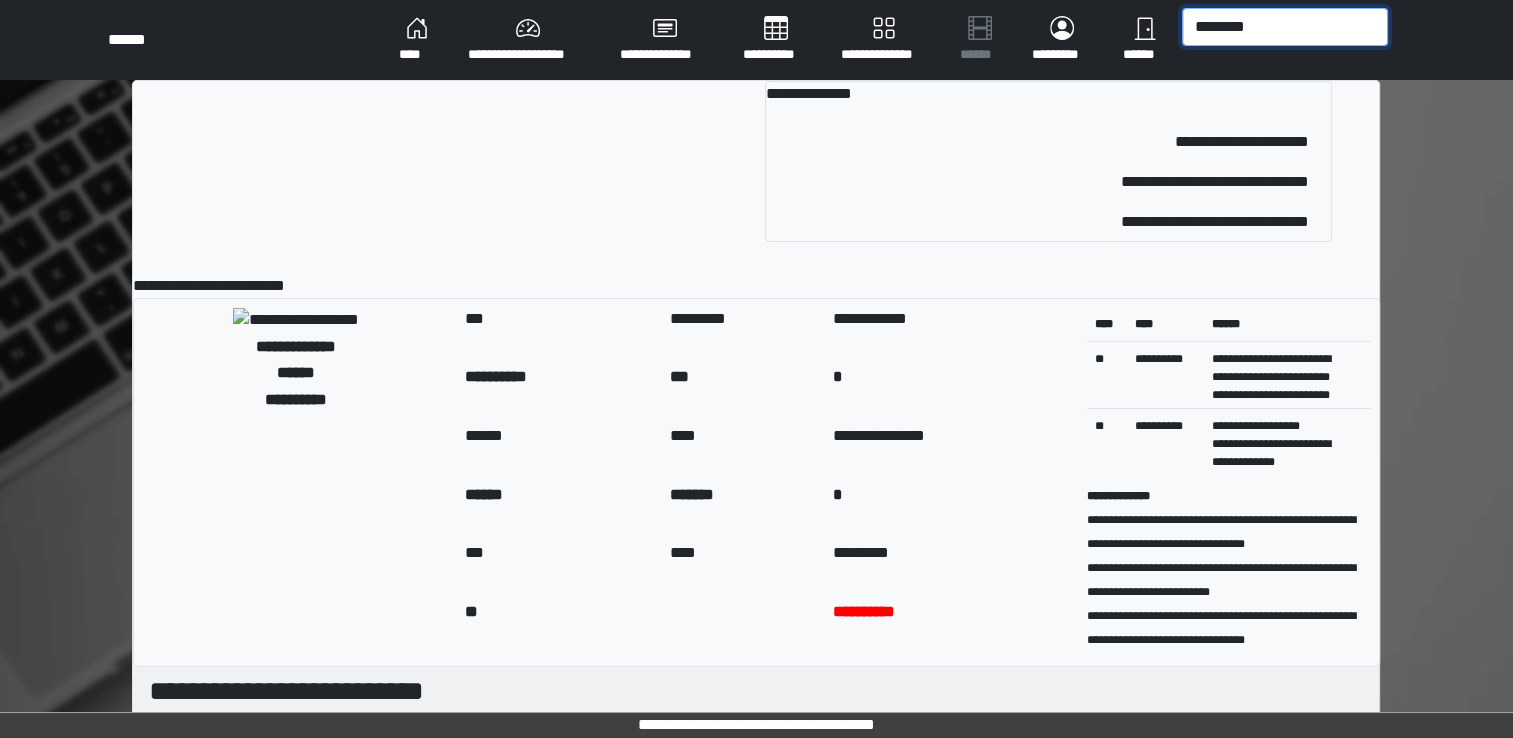 type on "********" 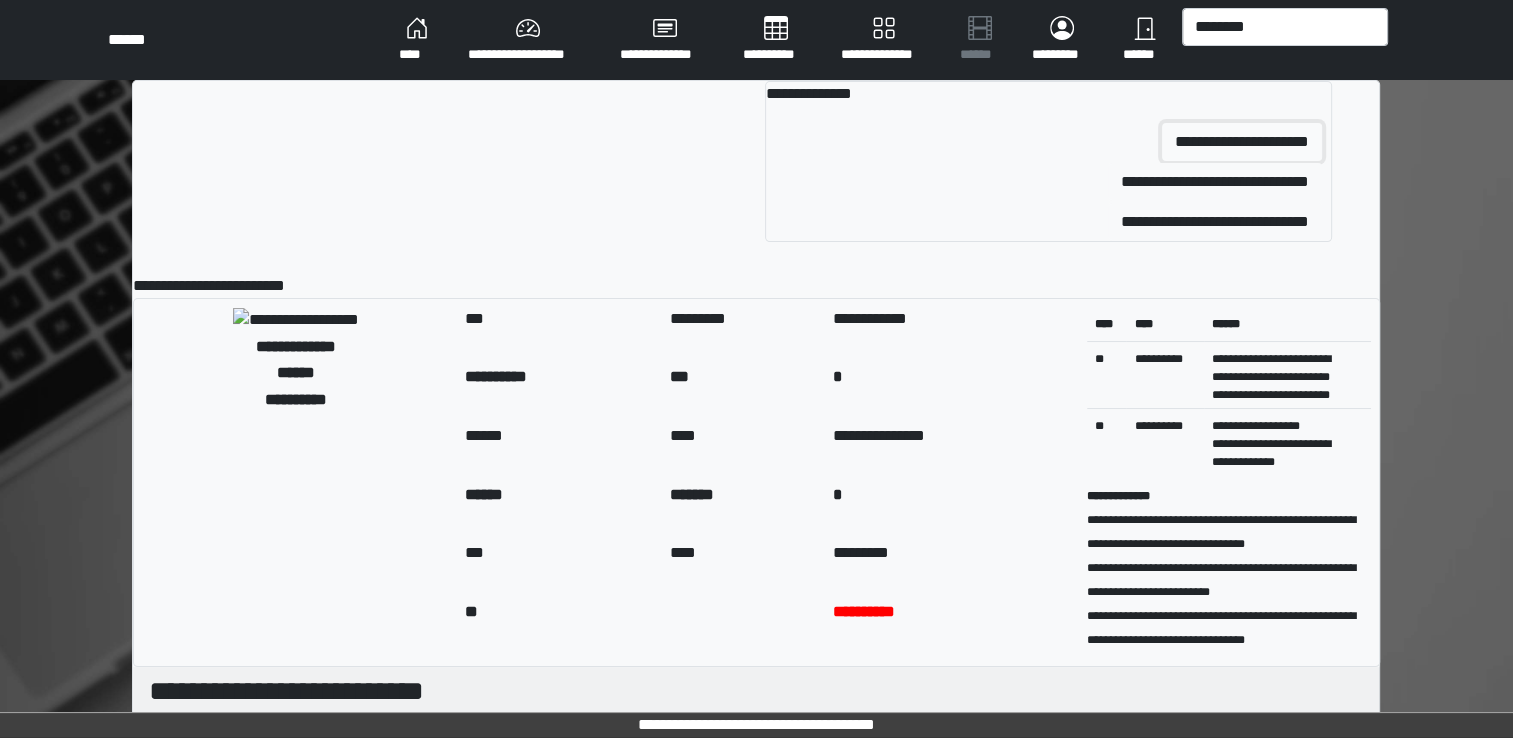click on "**********" at bounding box center (1242, 142) 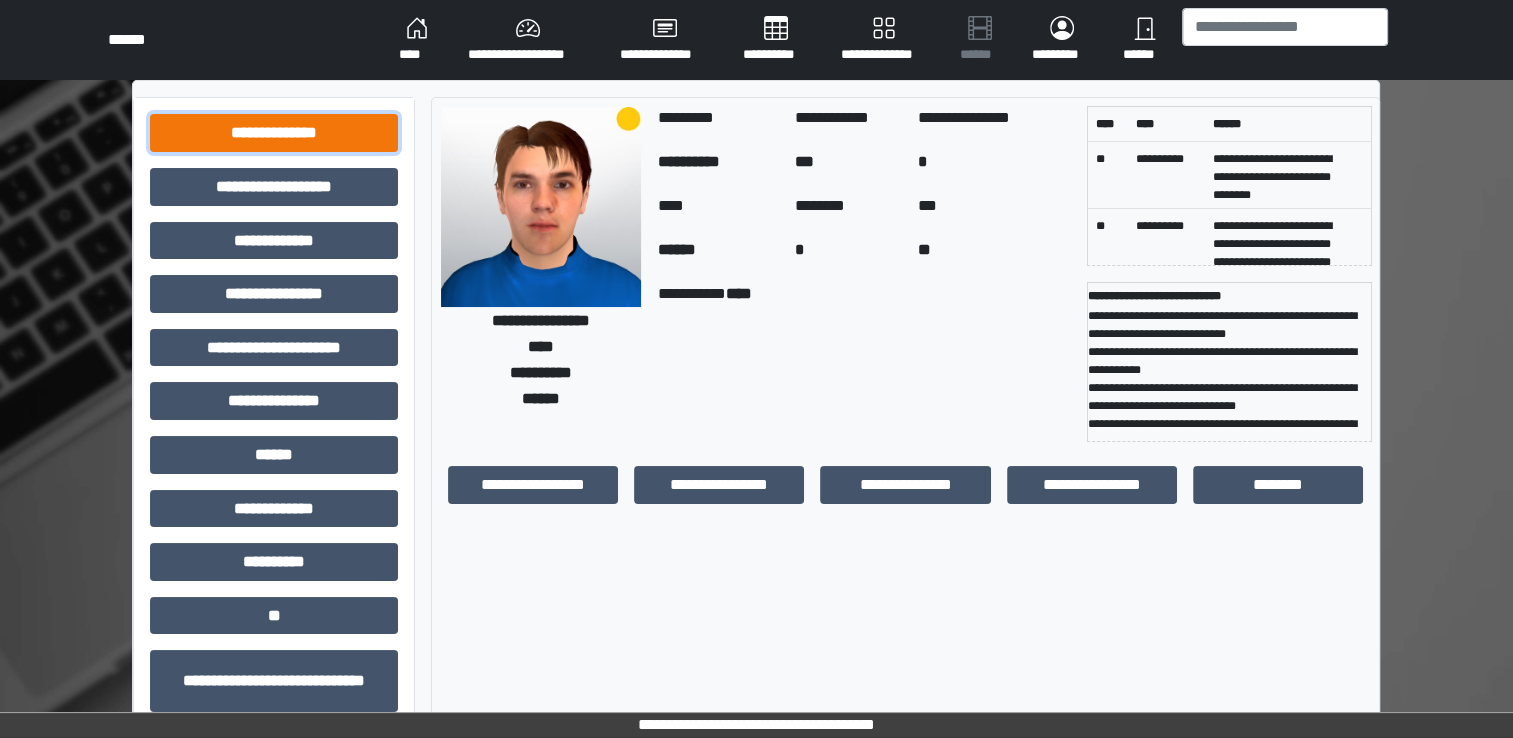 click on "**********" at bounding box center [274, 133] 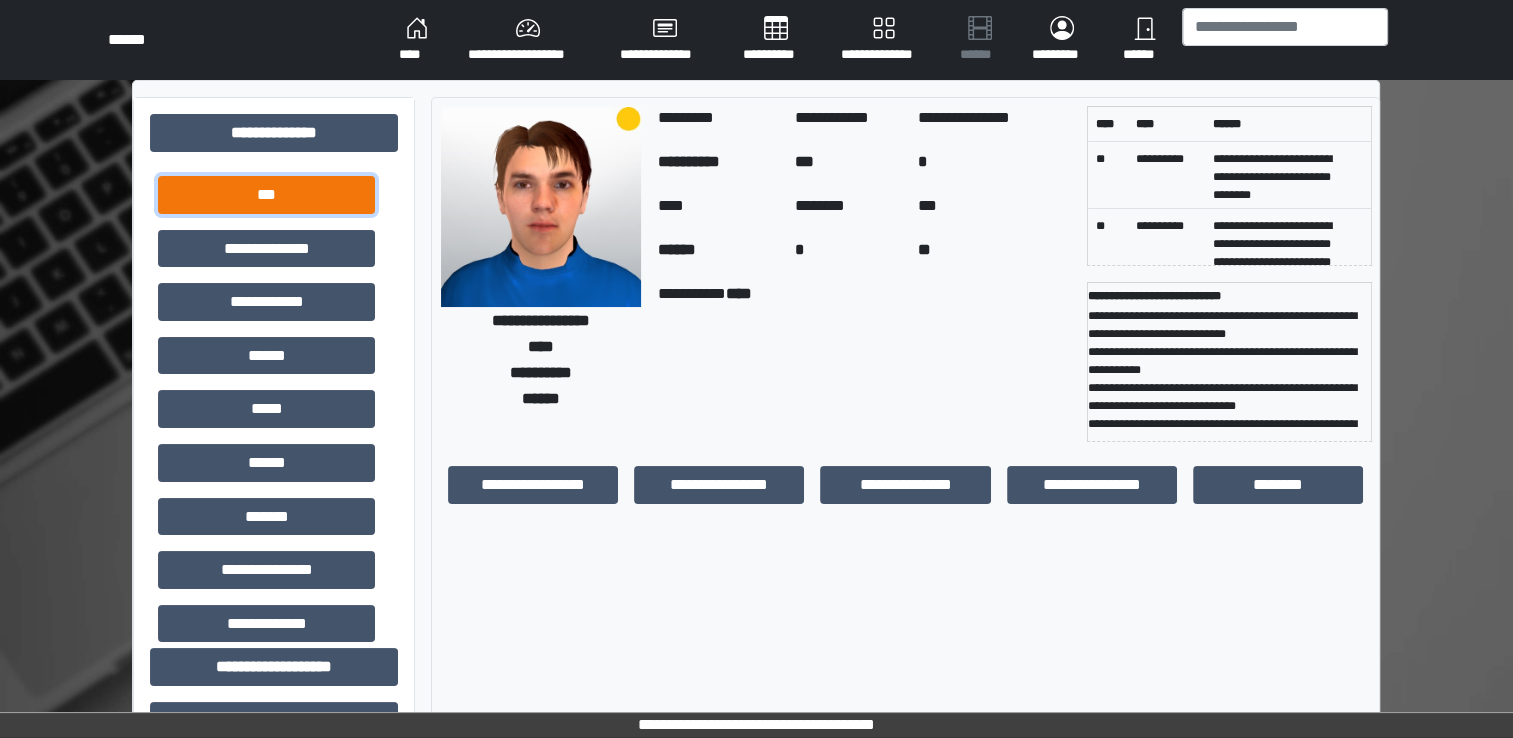 click on "***" at bounding box center [266, 195] 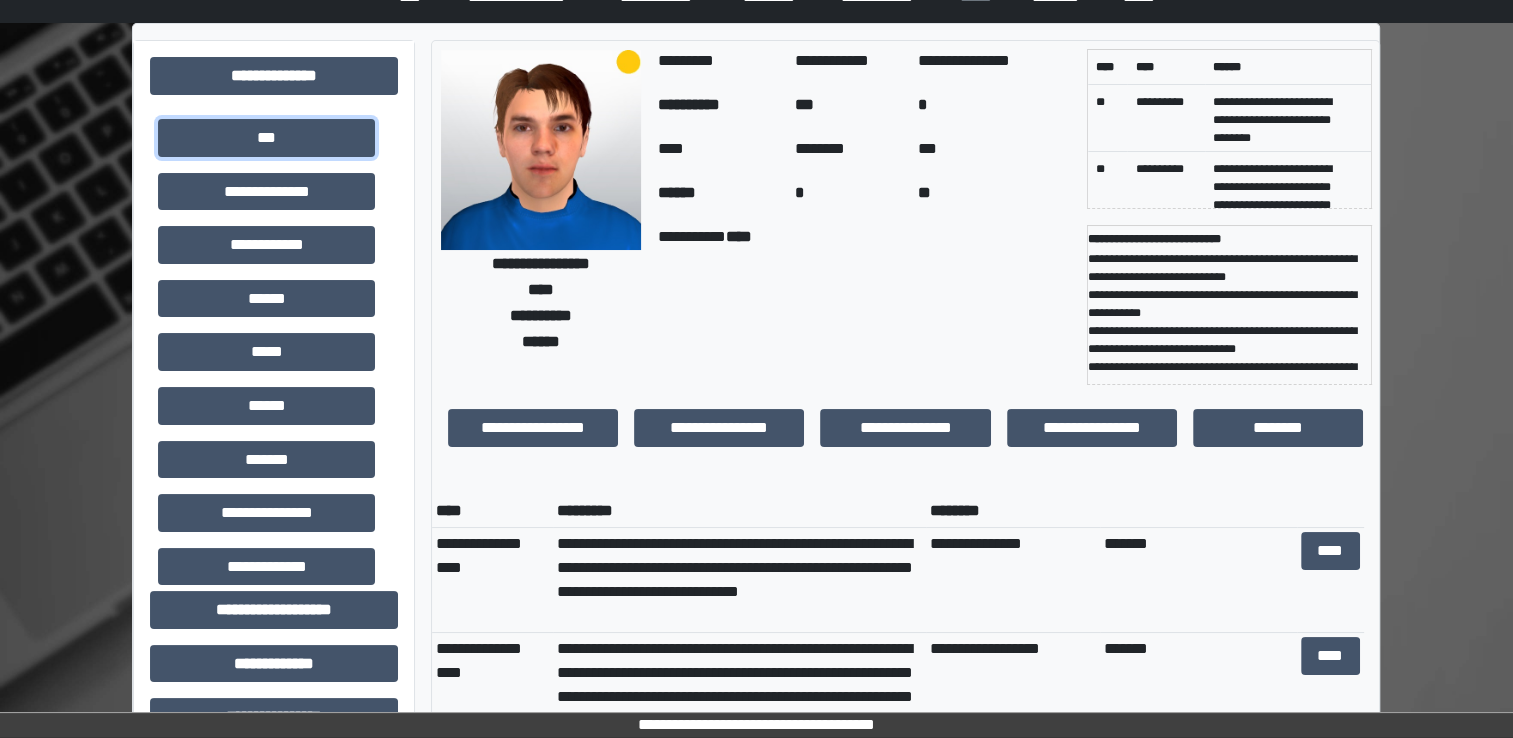 scroll, scrollTop: 100, scrollLeft: 0, axis: vertical 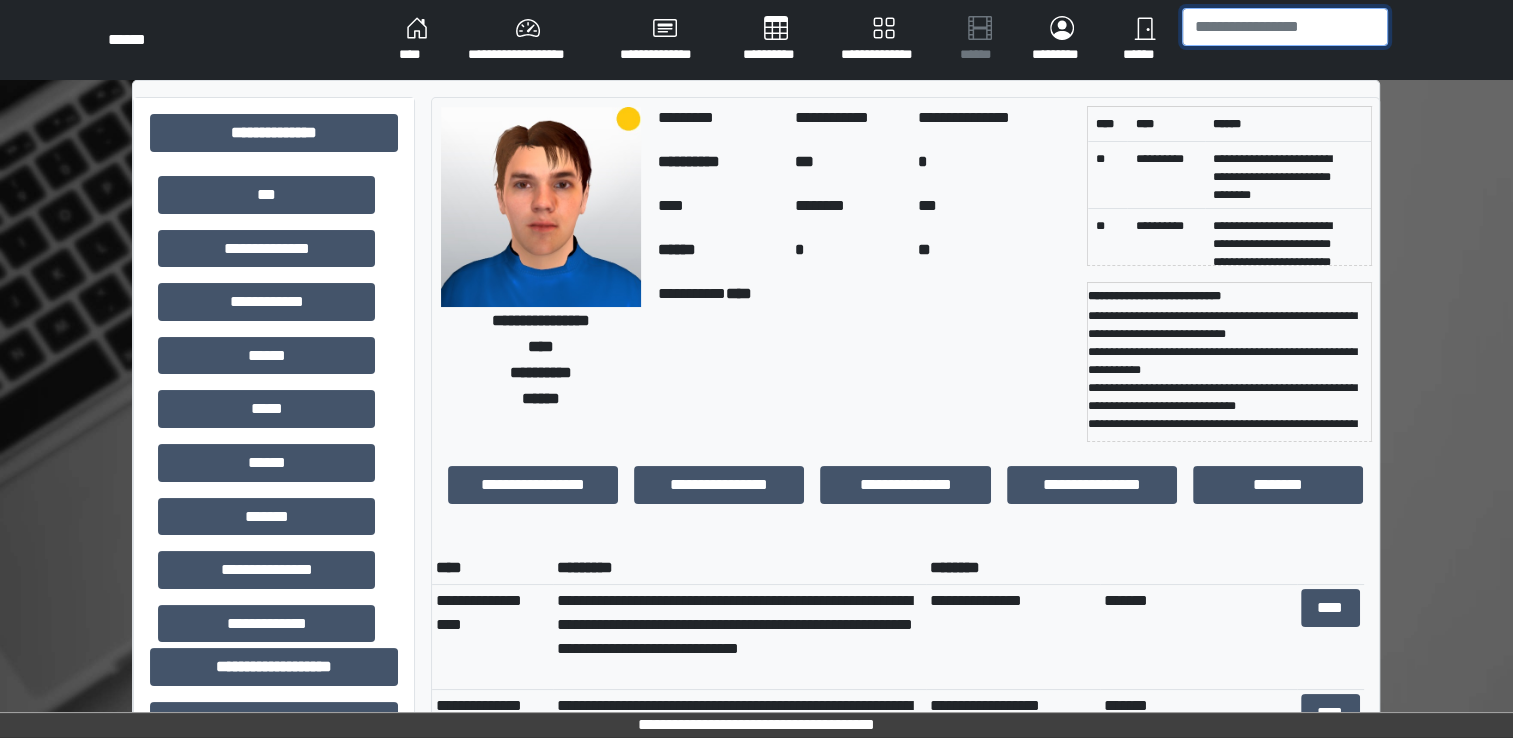 click at bounding box center [1285, 27] 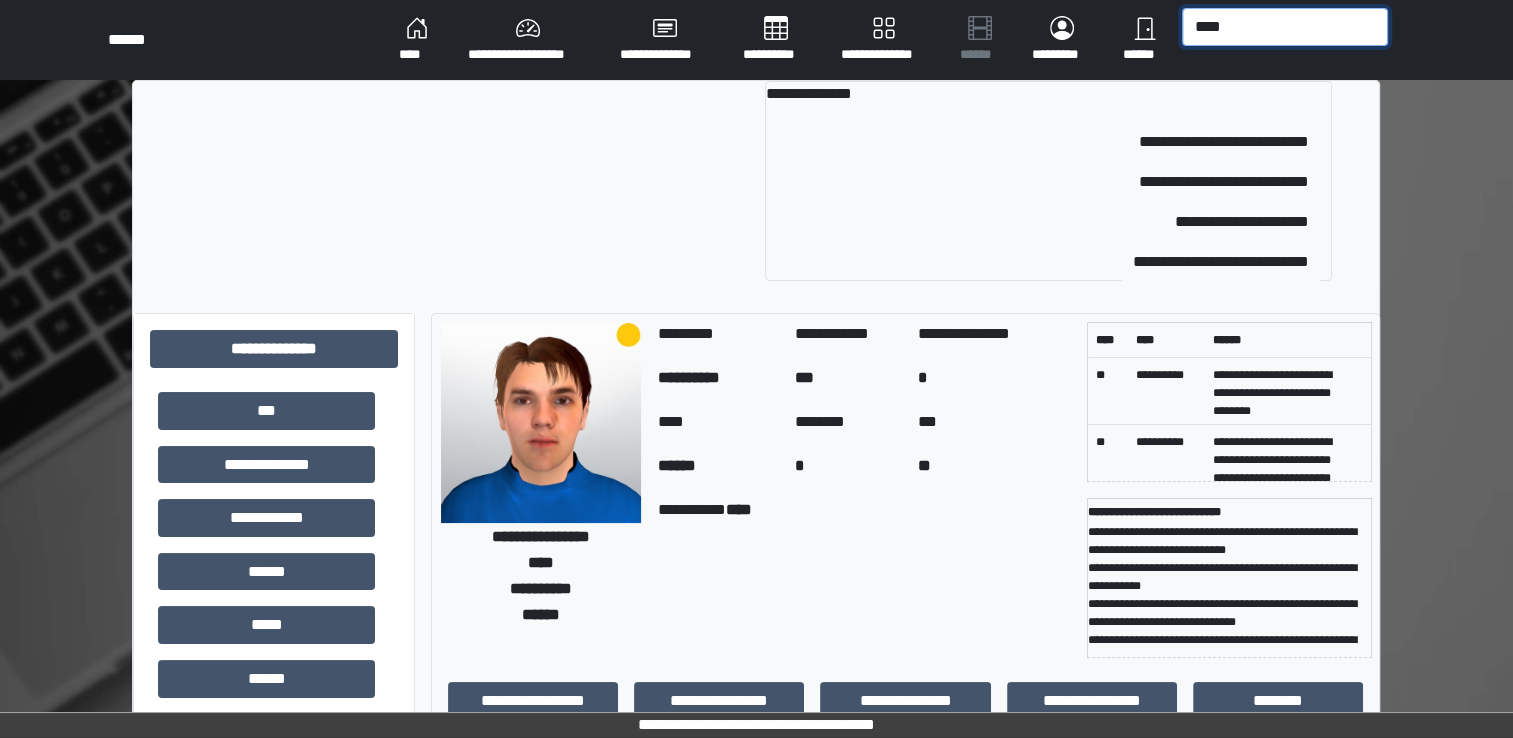 type on "****" 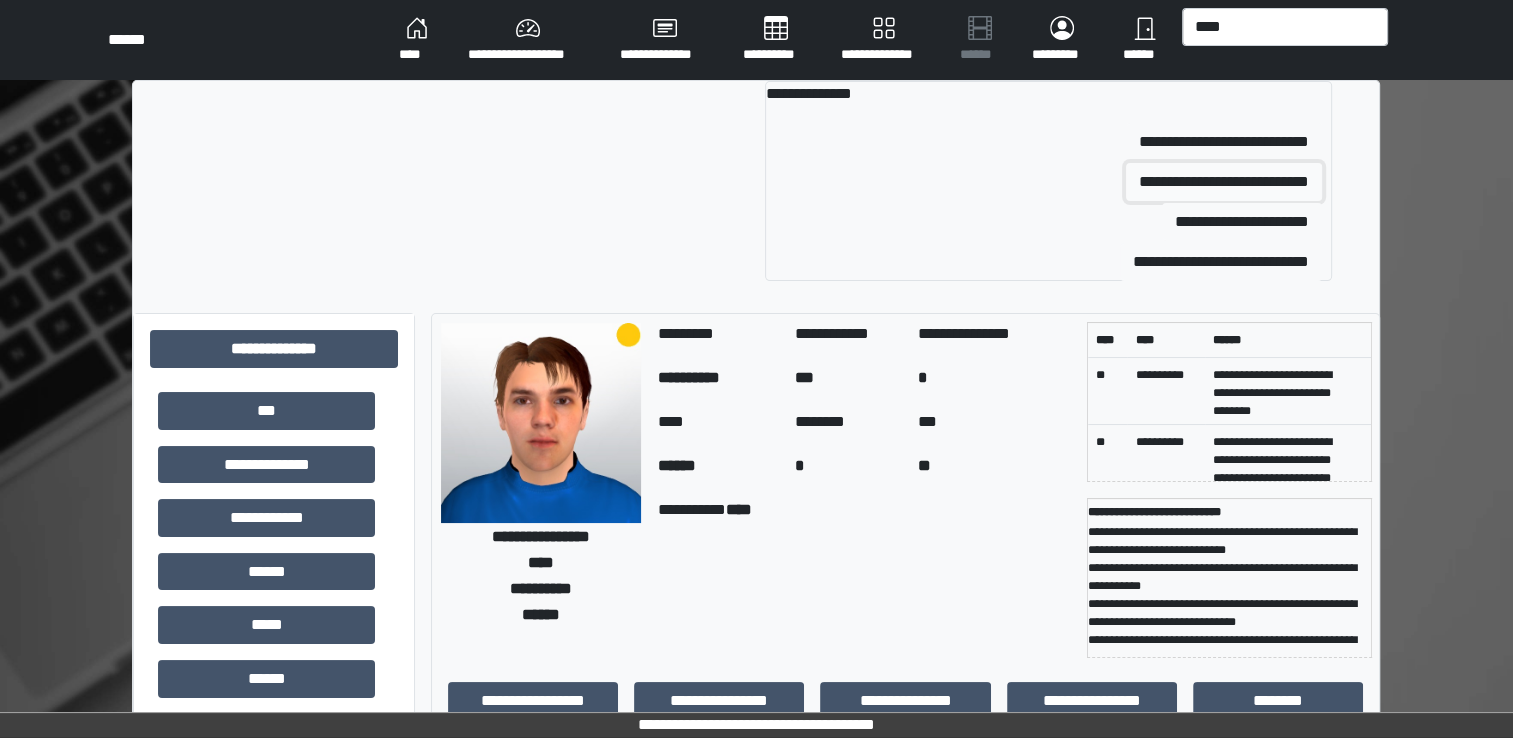click on "**********" at bounding box center (1224, 182) 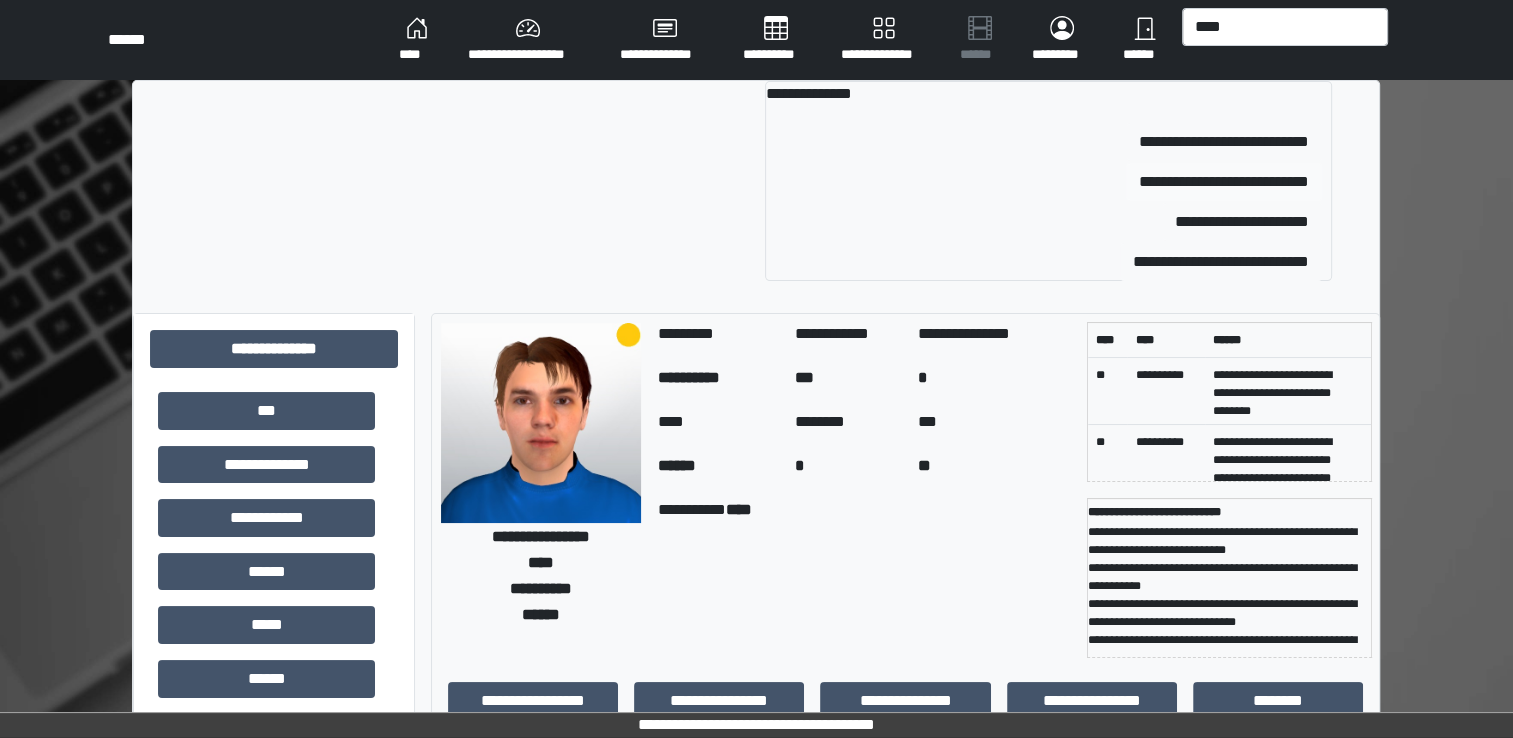 type 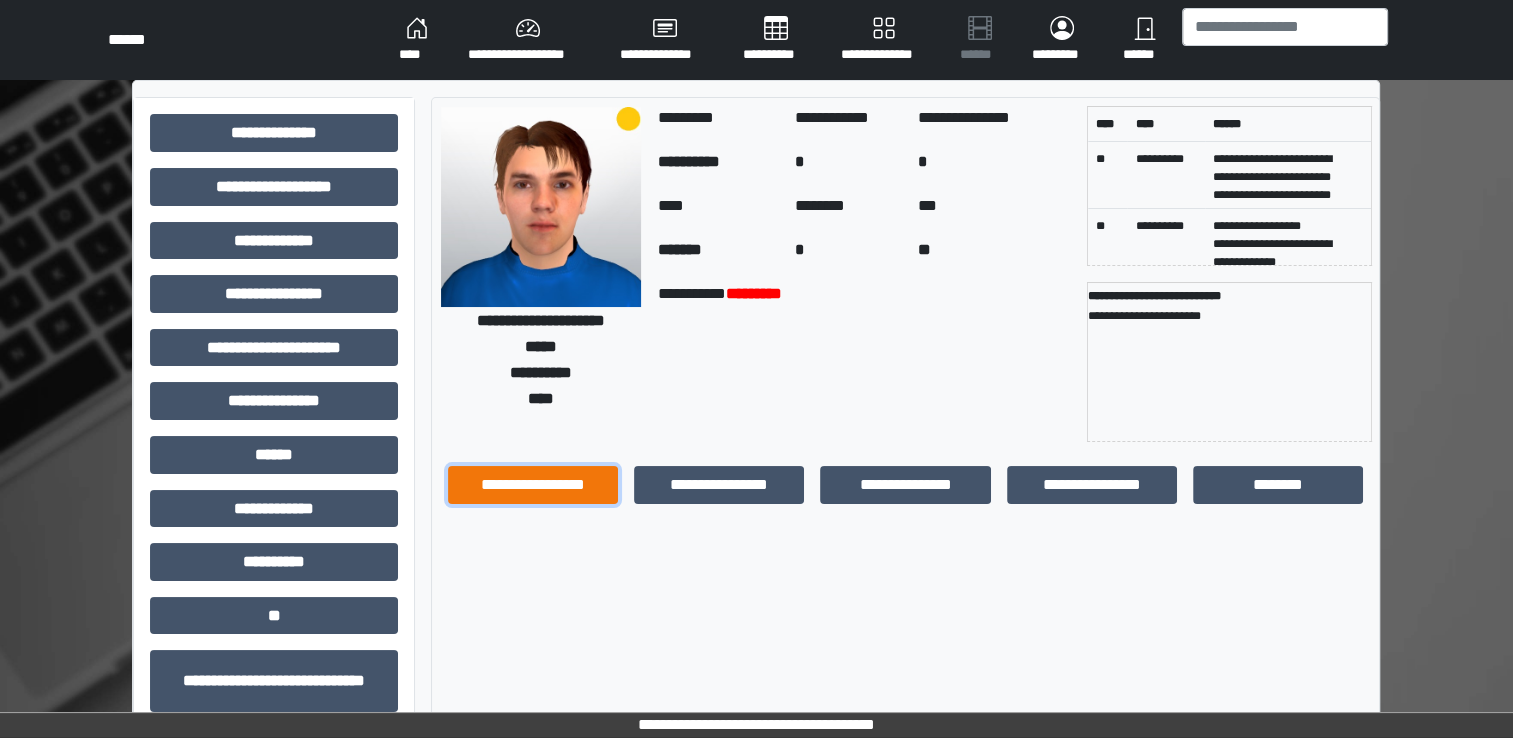 click on "**********" at bounding box center [533, 485] 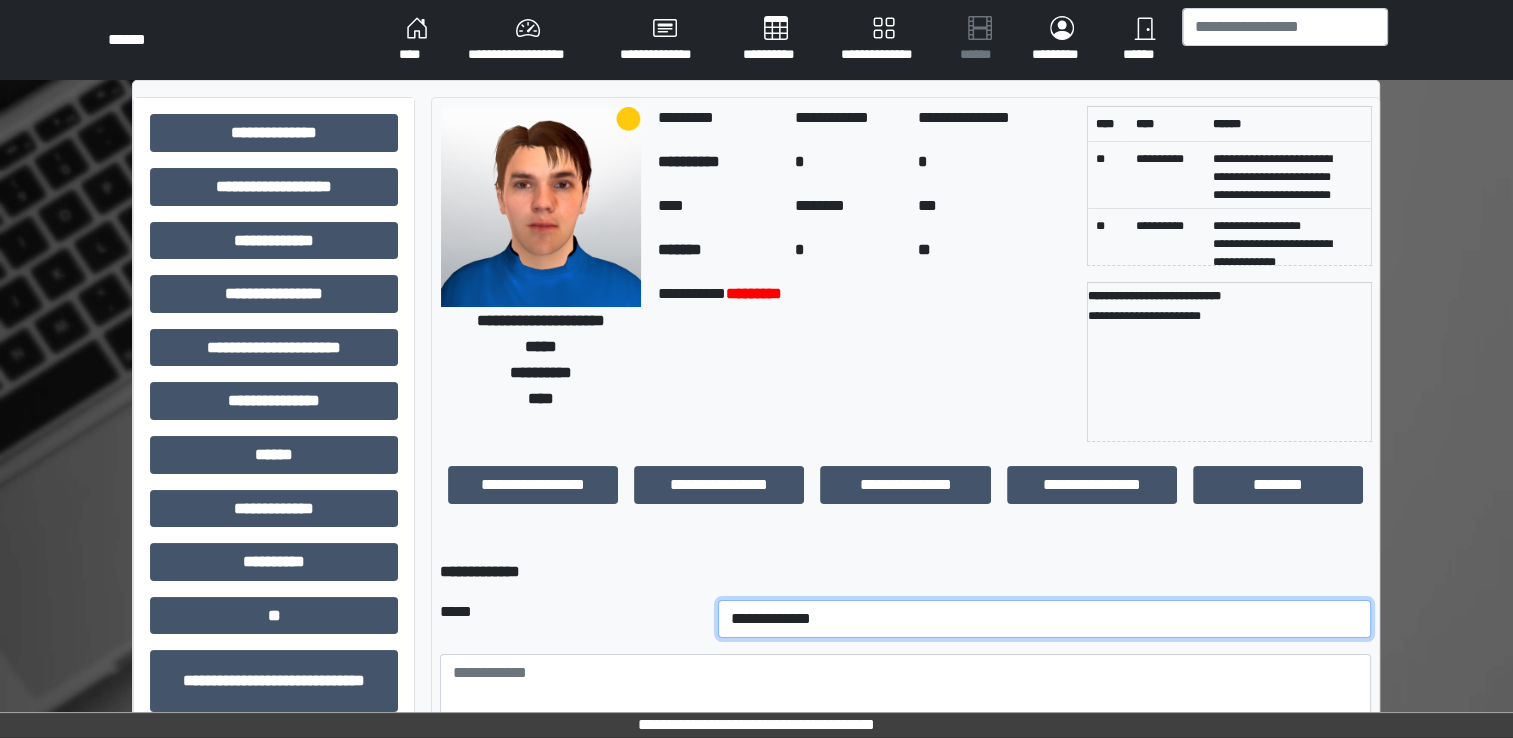 click on "**********" at bounding box center (1045, 619) 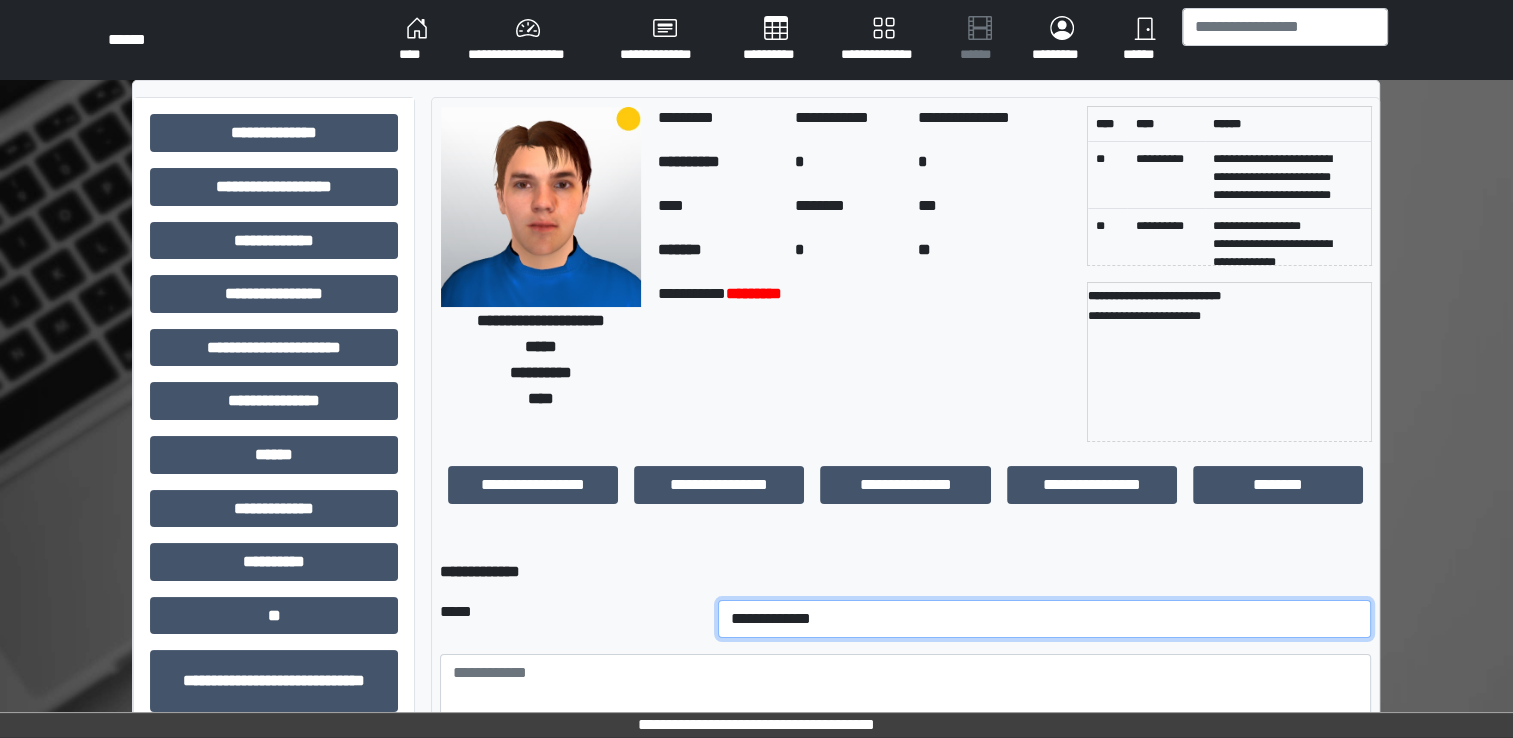 select on "*" 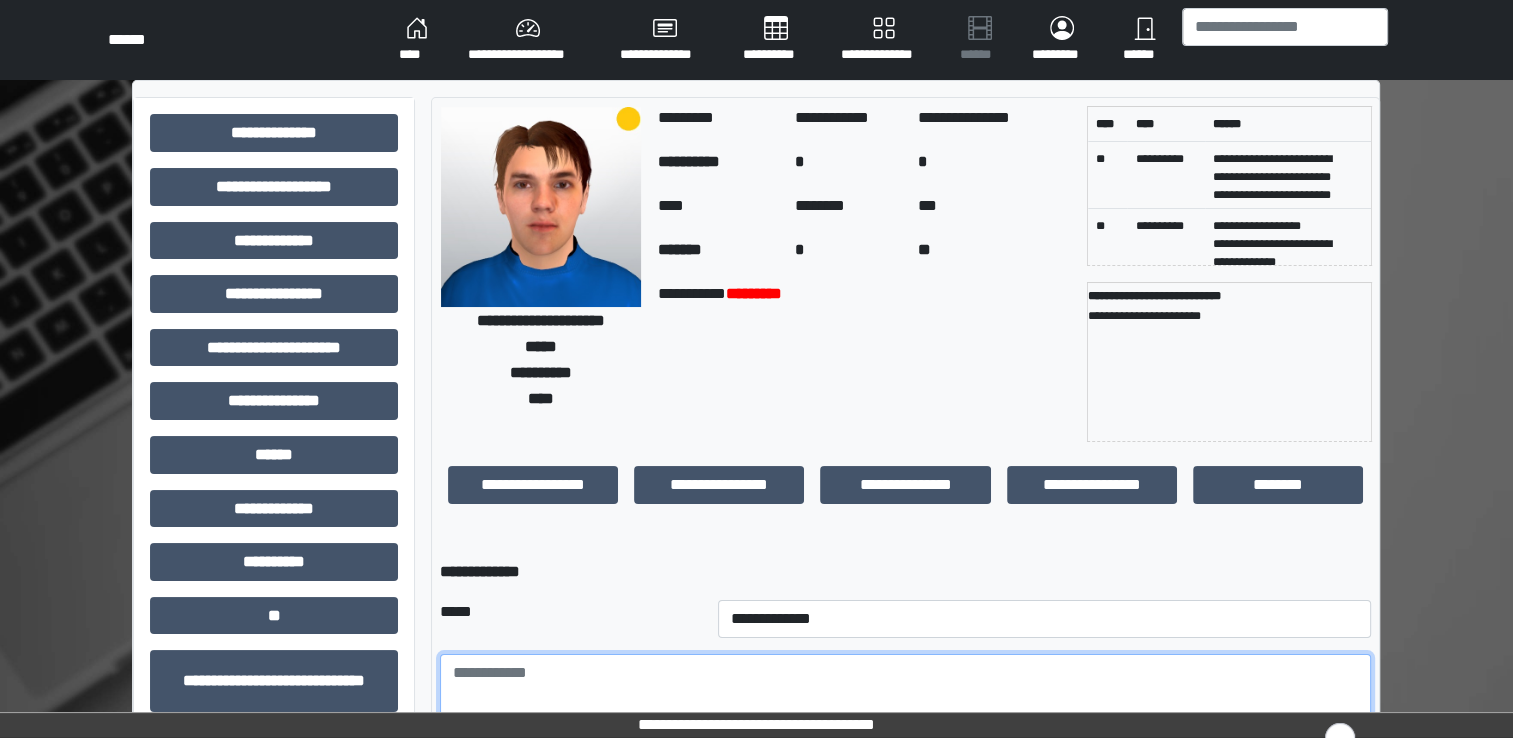click at bounding box center (905, 709) 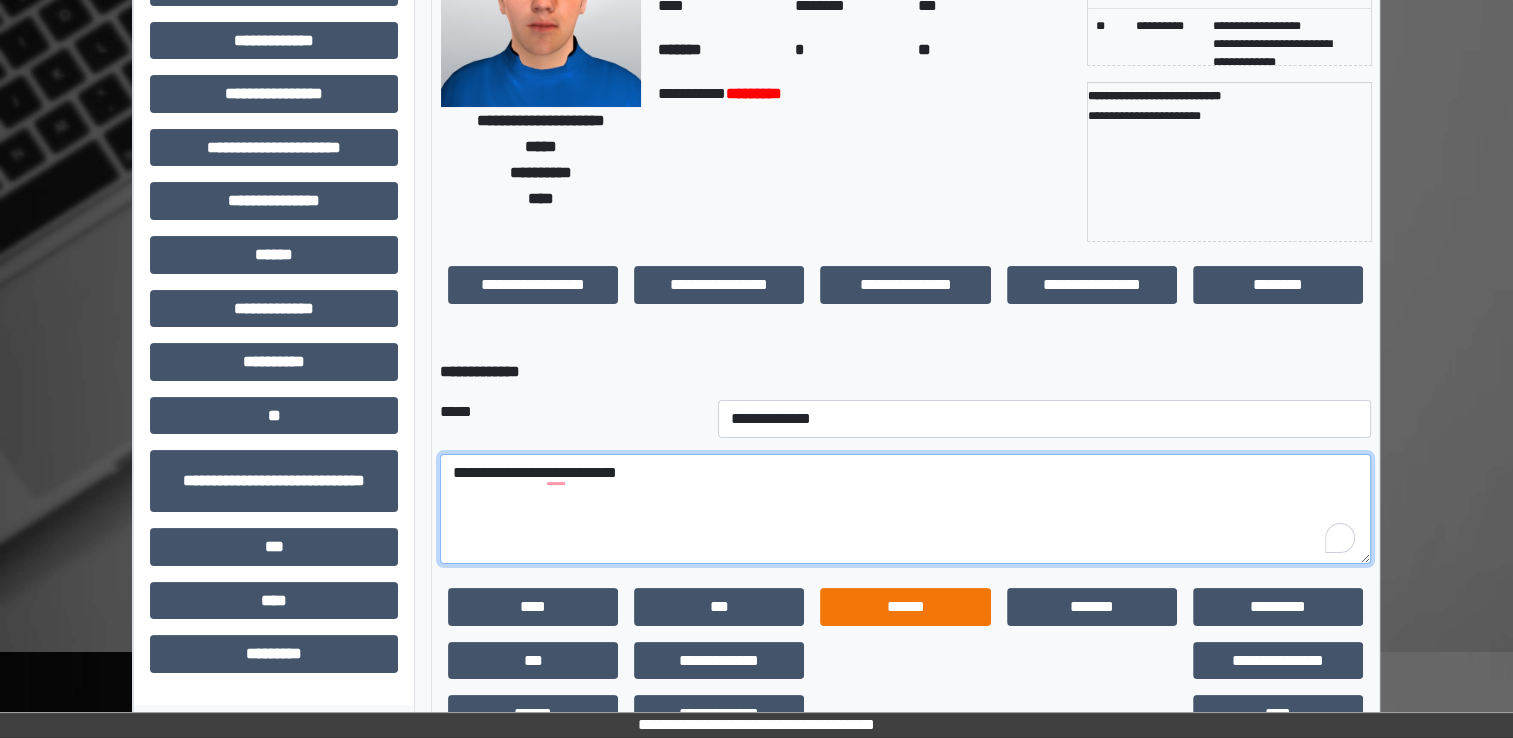 scroll, scrollTop: 259, scrollLeft: 0, axis: vertical 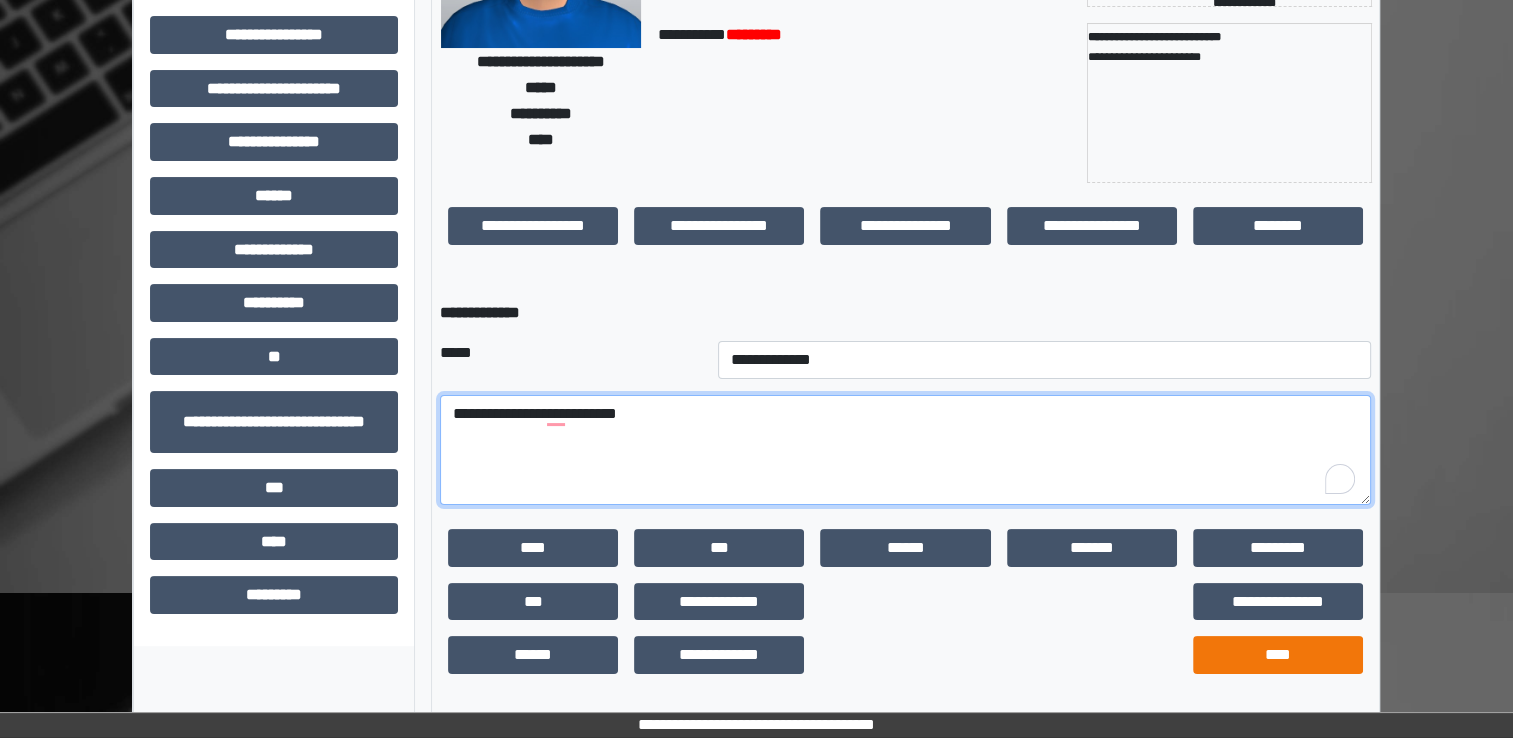 type on "**********" 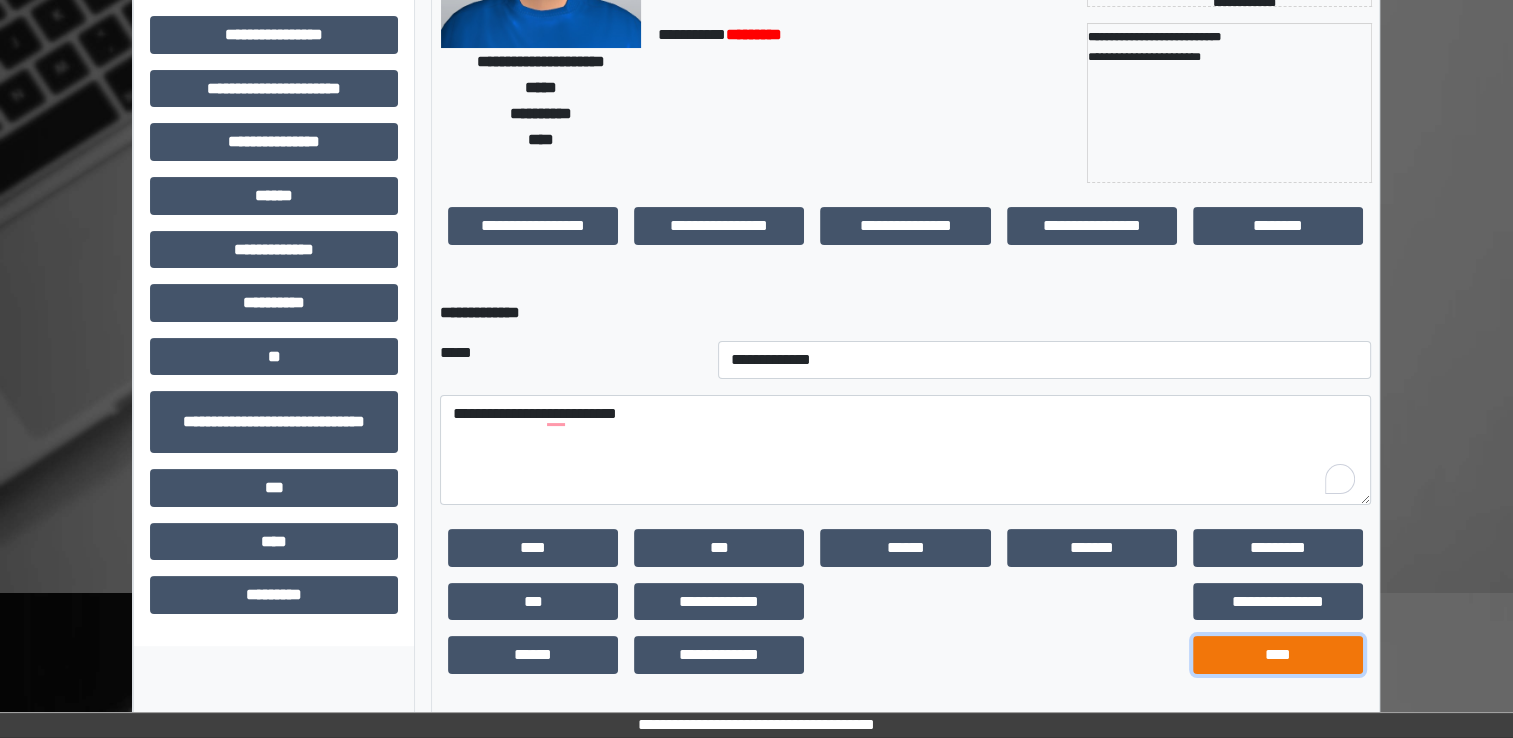 drag, startPoint x: 1250, startPoint y: 661, endPoint x: 962, endPoint y: 529, distance: 316.80908 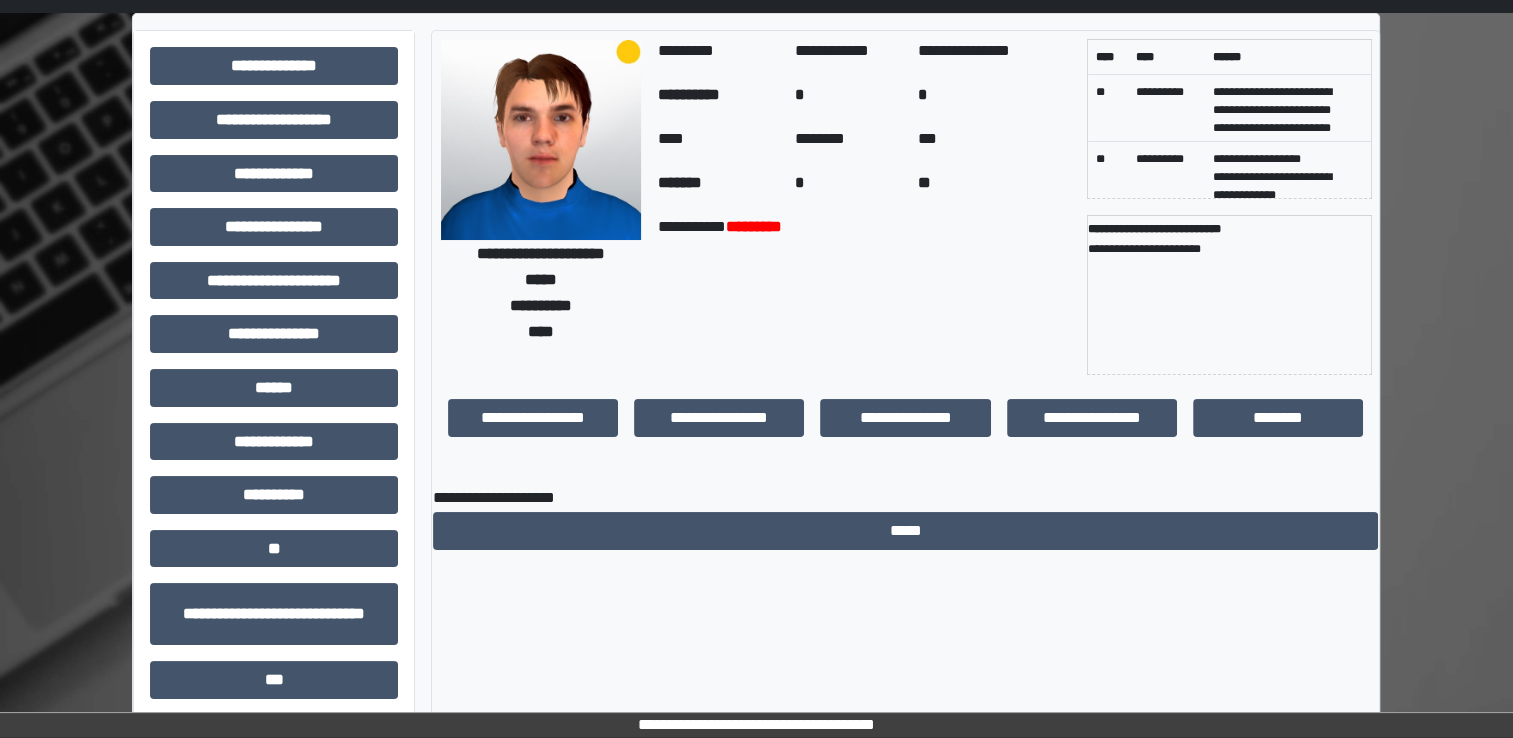 scroll, scrollTop: 0, scrollLeft: 0, axis: both 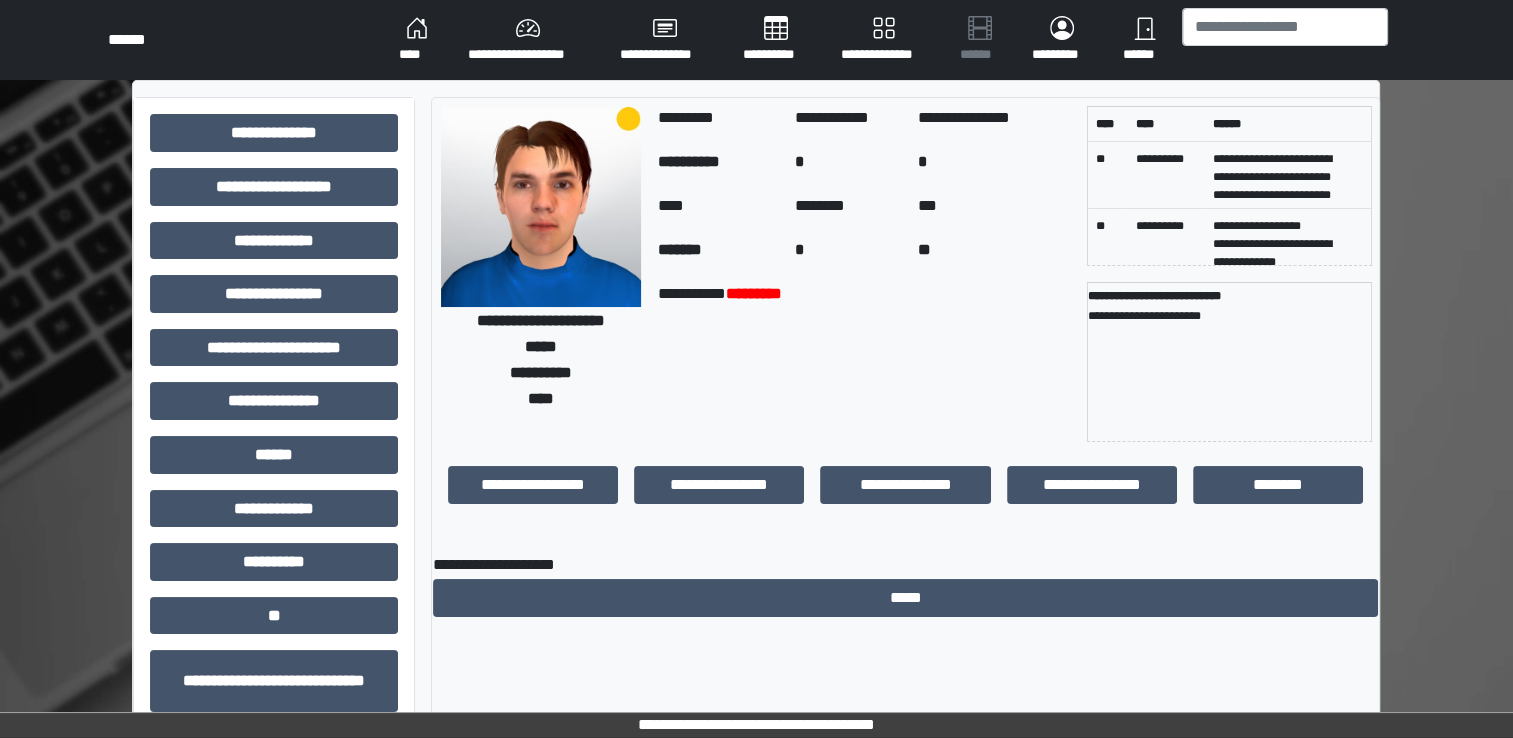 click on "****" at bounding box center (417, 40) 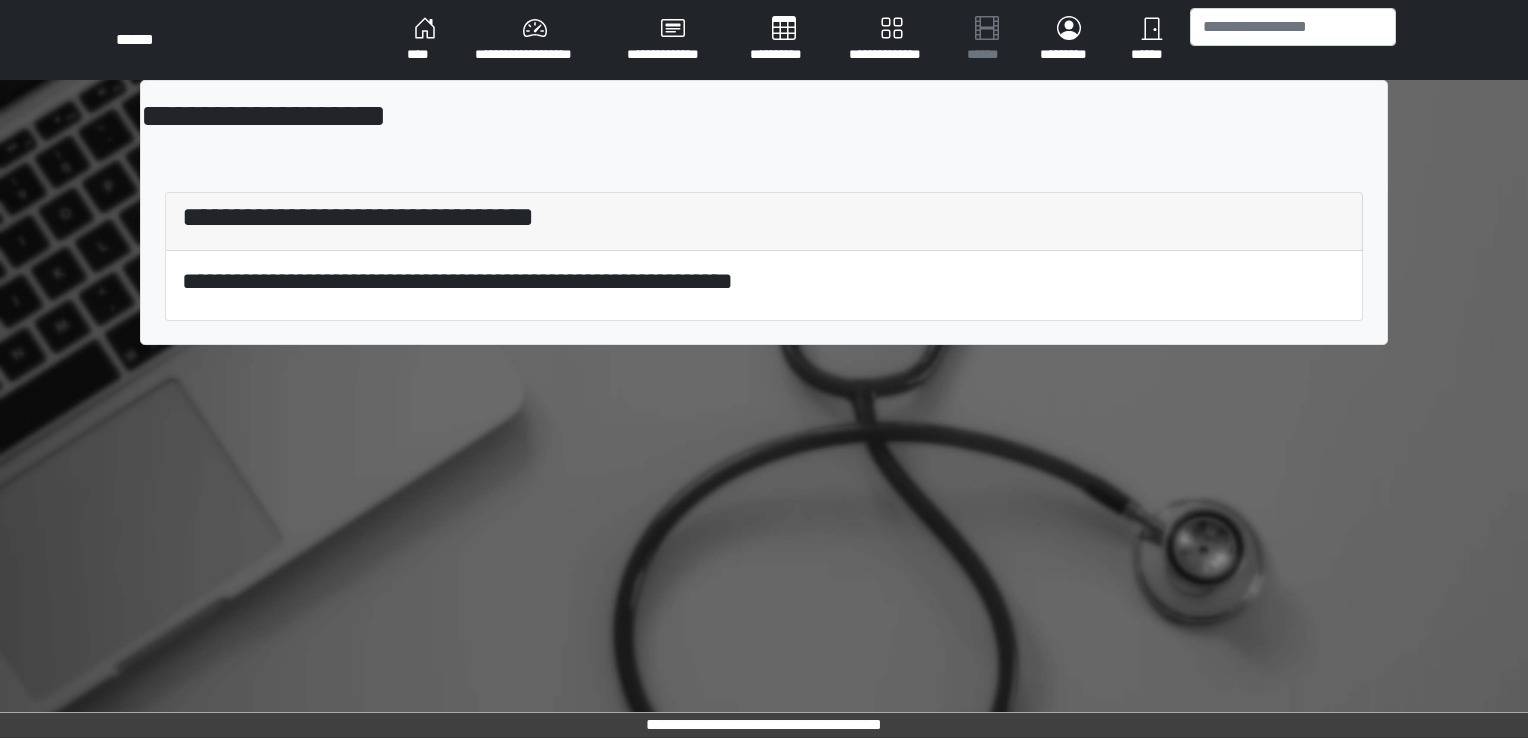 click on "****" at bounding box center (425, 40) 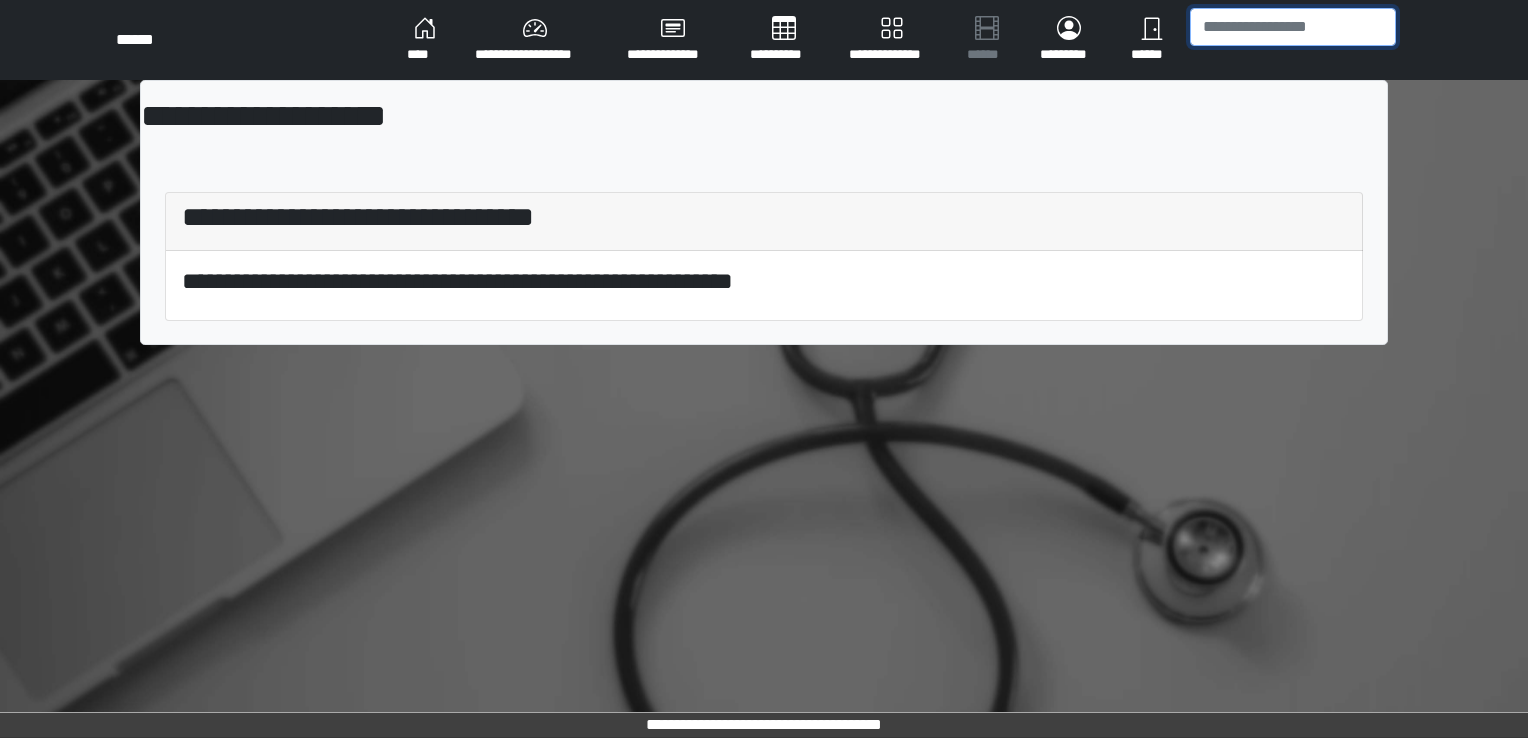 click at bounding box center [1293, 27] 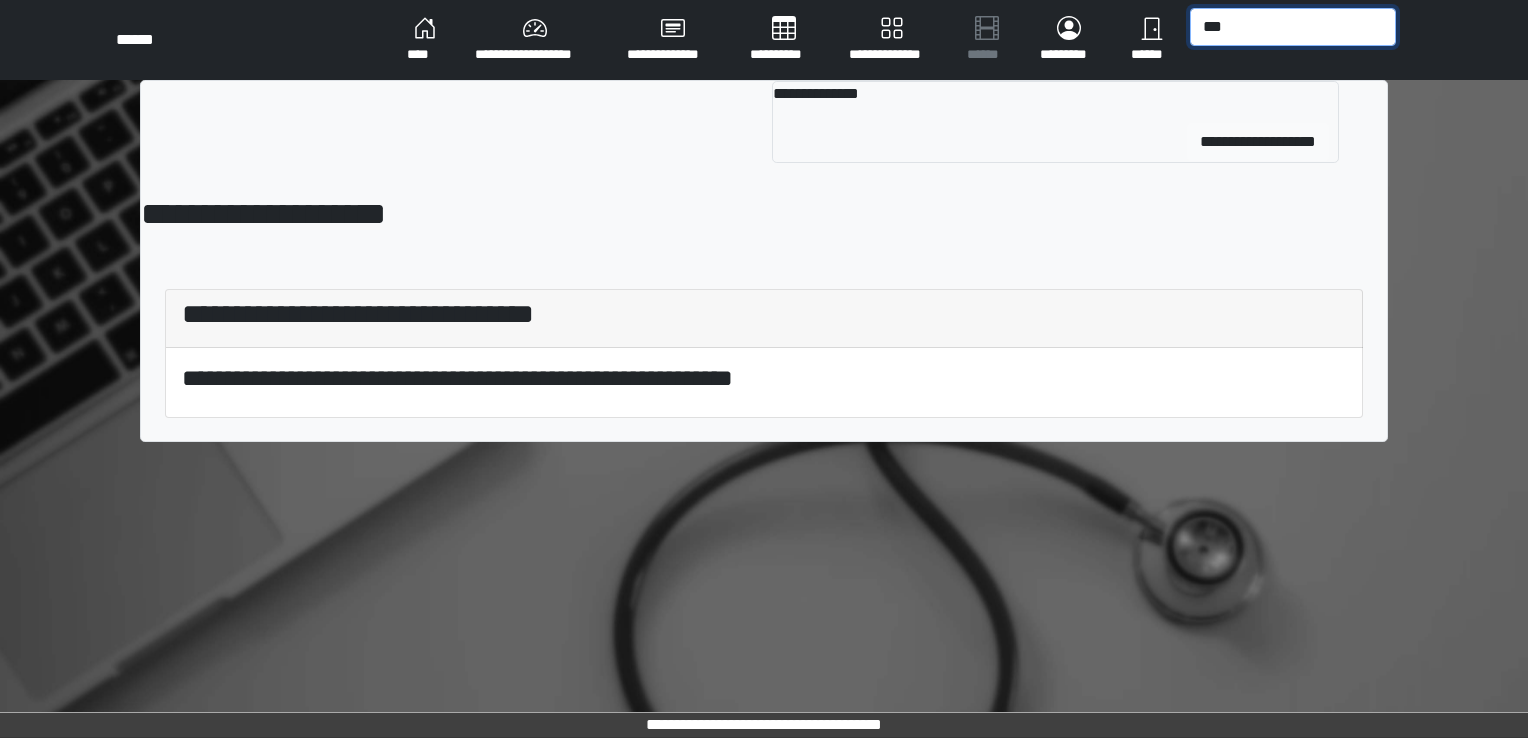 type on "***" 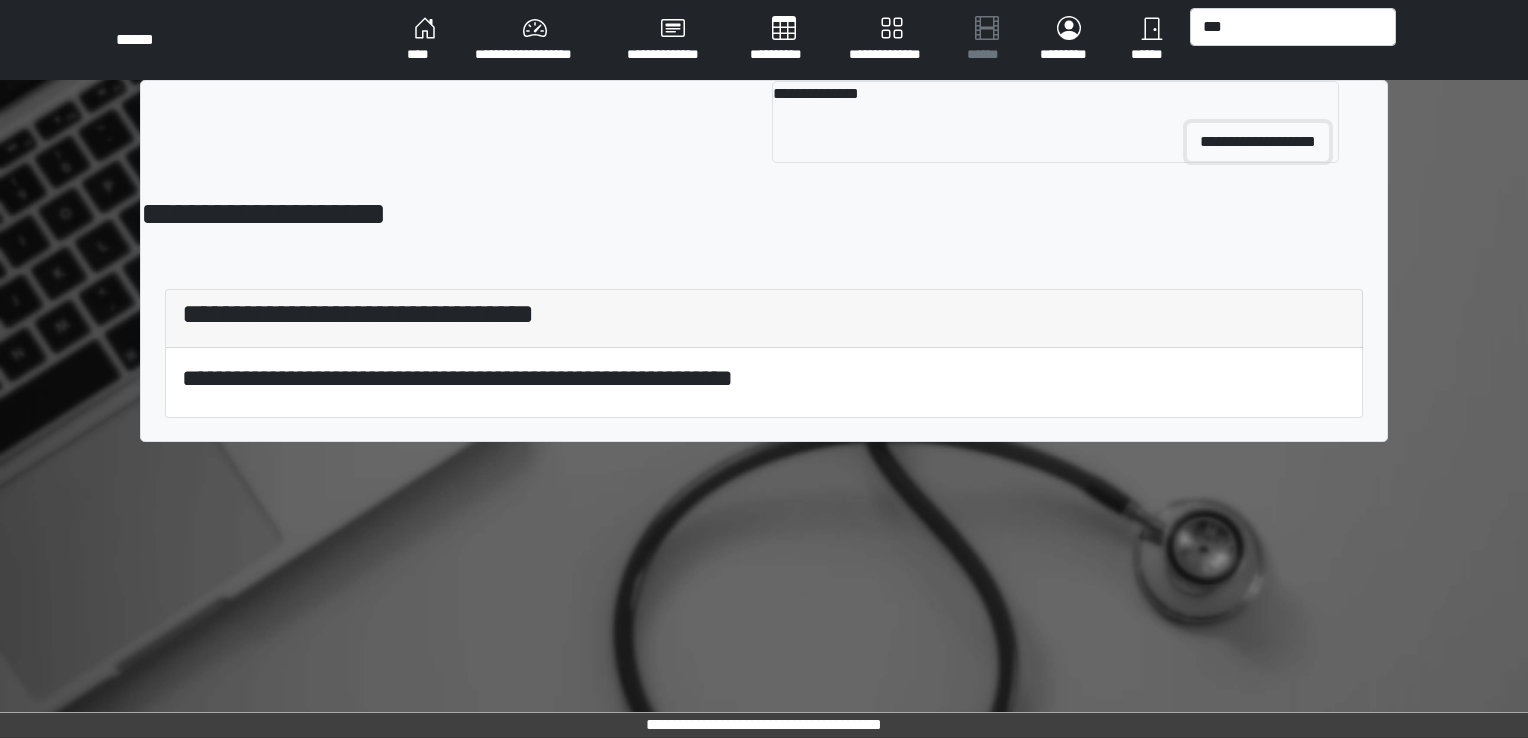 click on "**********" at bounding box center [1258, 142] 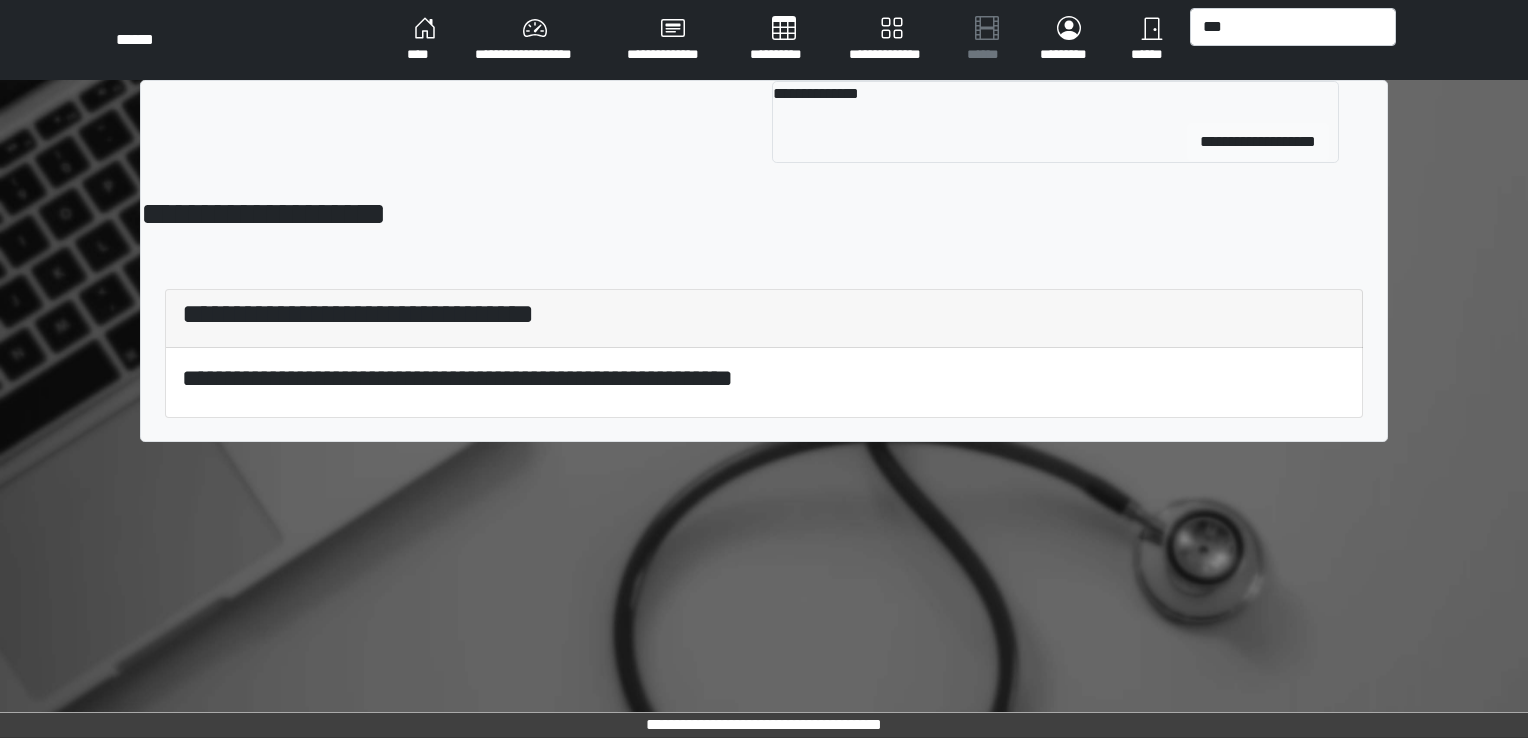 type 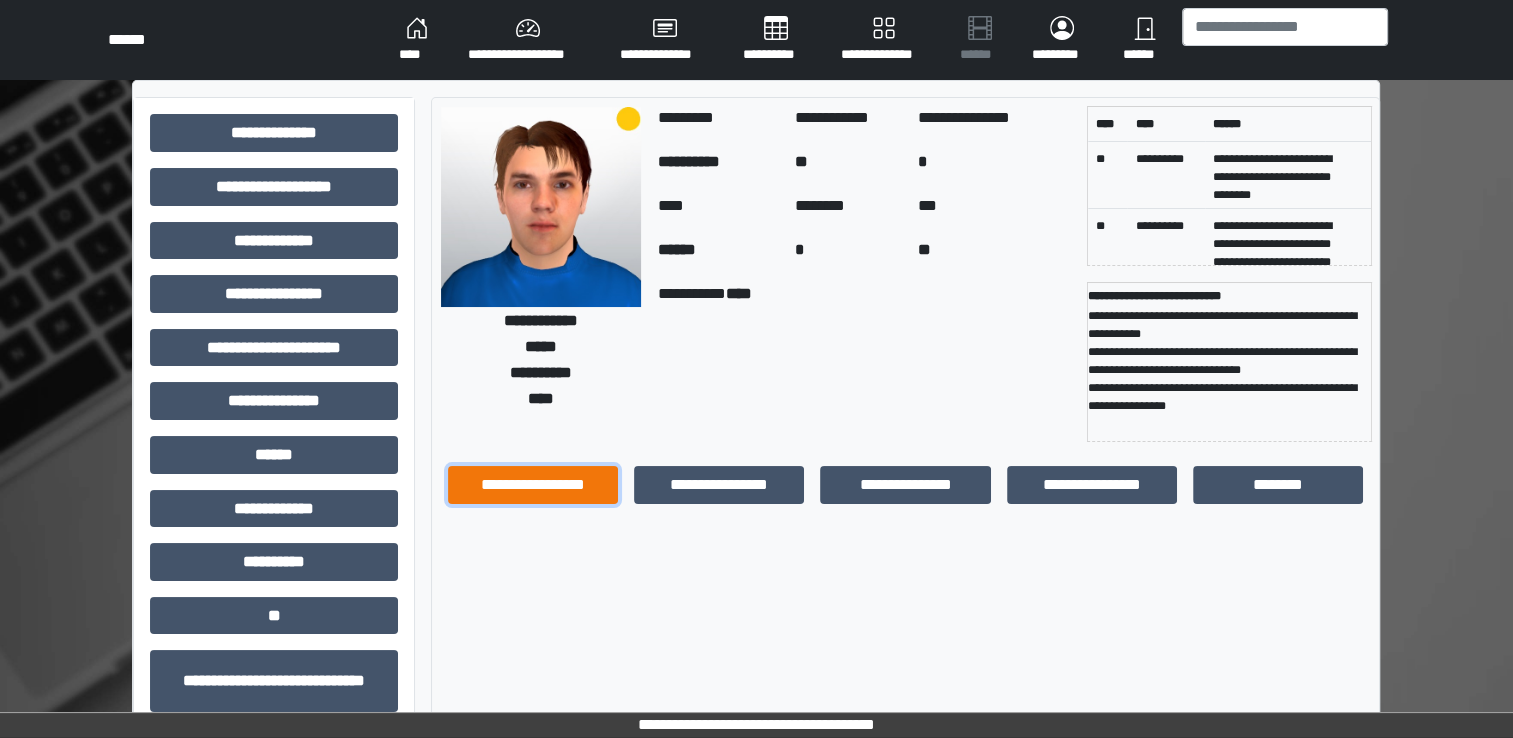 click on "**********" at bounding box center (533, 485) 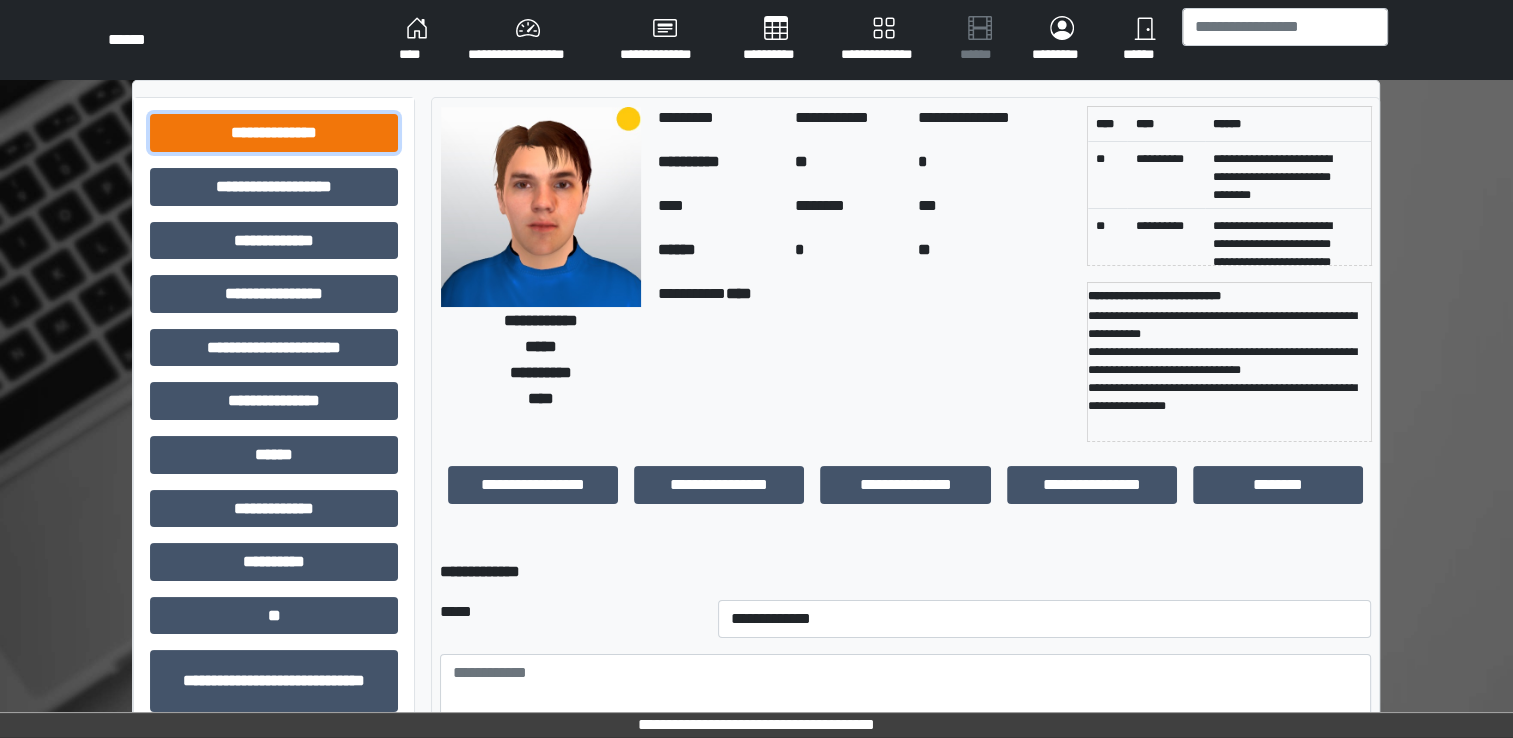 click on "**********" at bounding box center (274, 133) 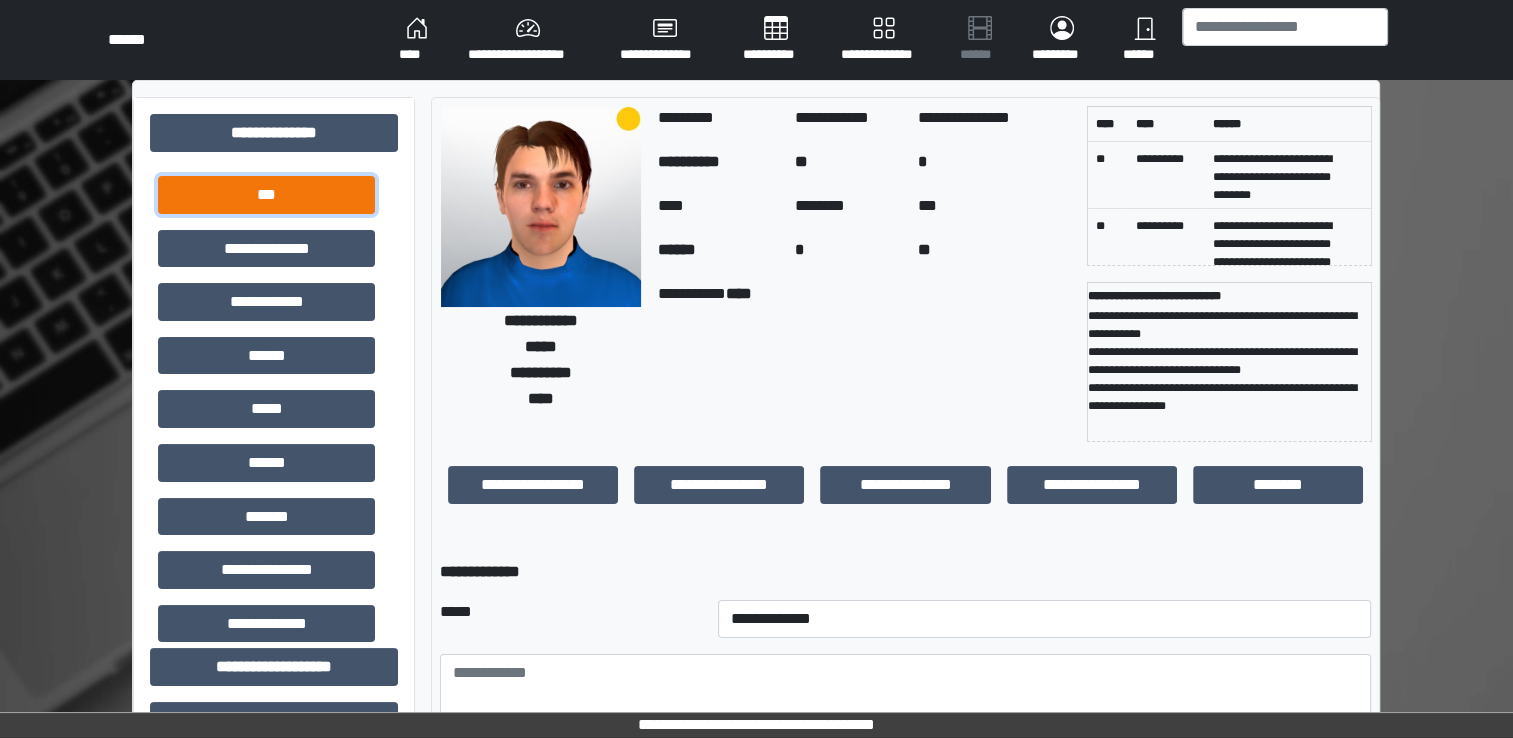 drag, startPoint x: 333, startPoint y: 195, endPoint x: 344, endPoint y: 201, distance: 12.529964 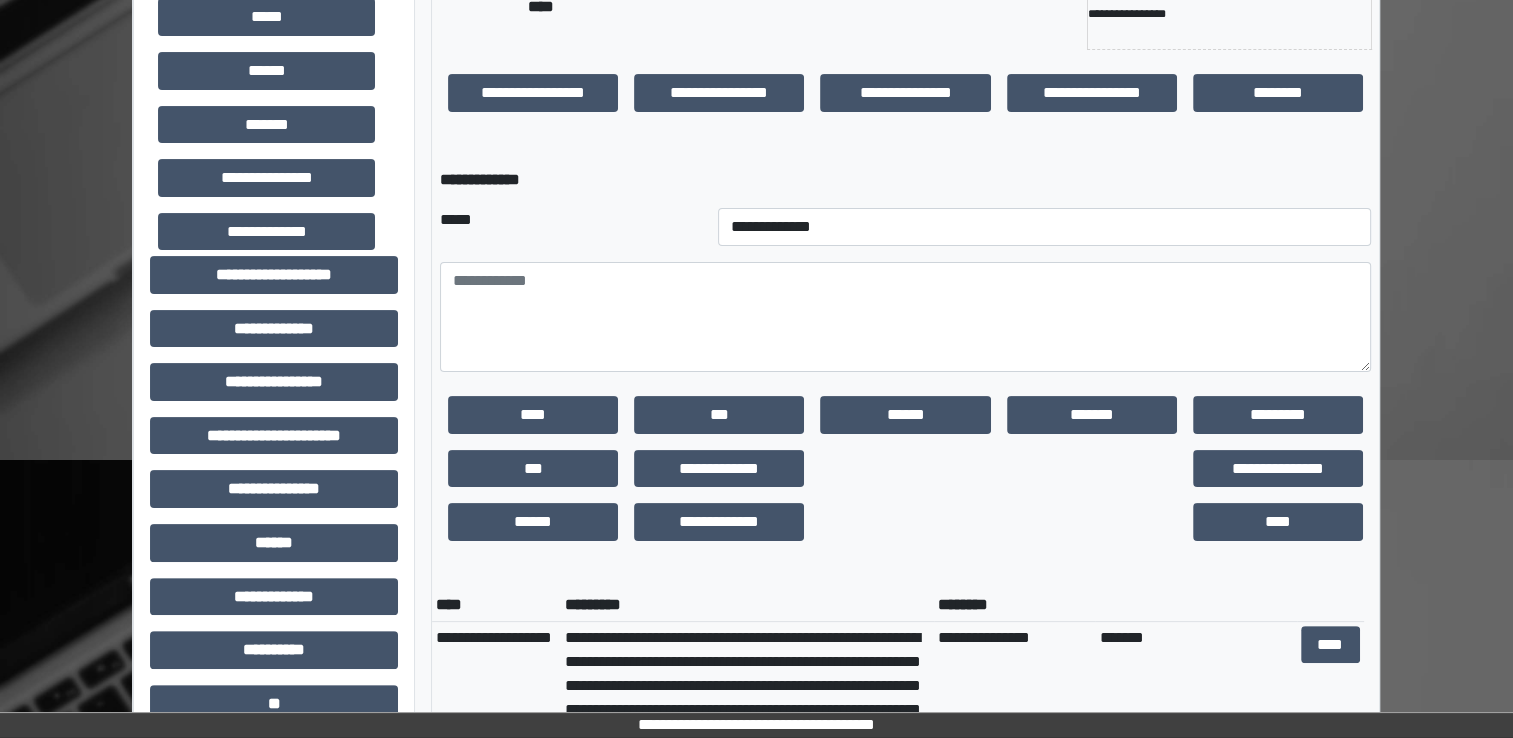 scroll, scrollTop: 500, scrollLeft: 0, axis: vertical 